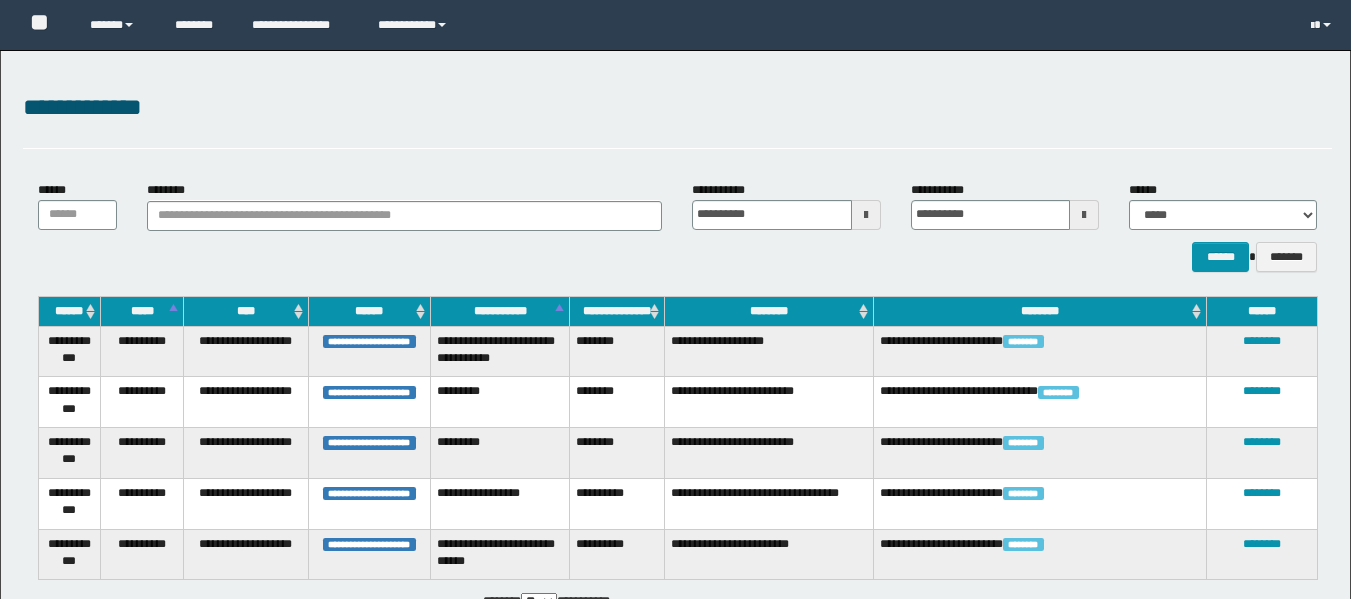 scroll, scrollTop: 0, scrollLeft: 0, axis: both 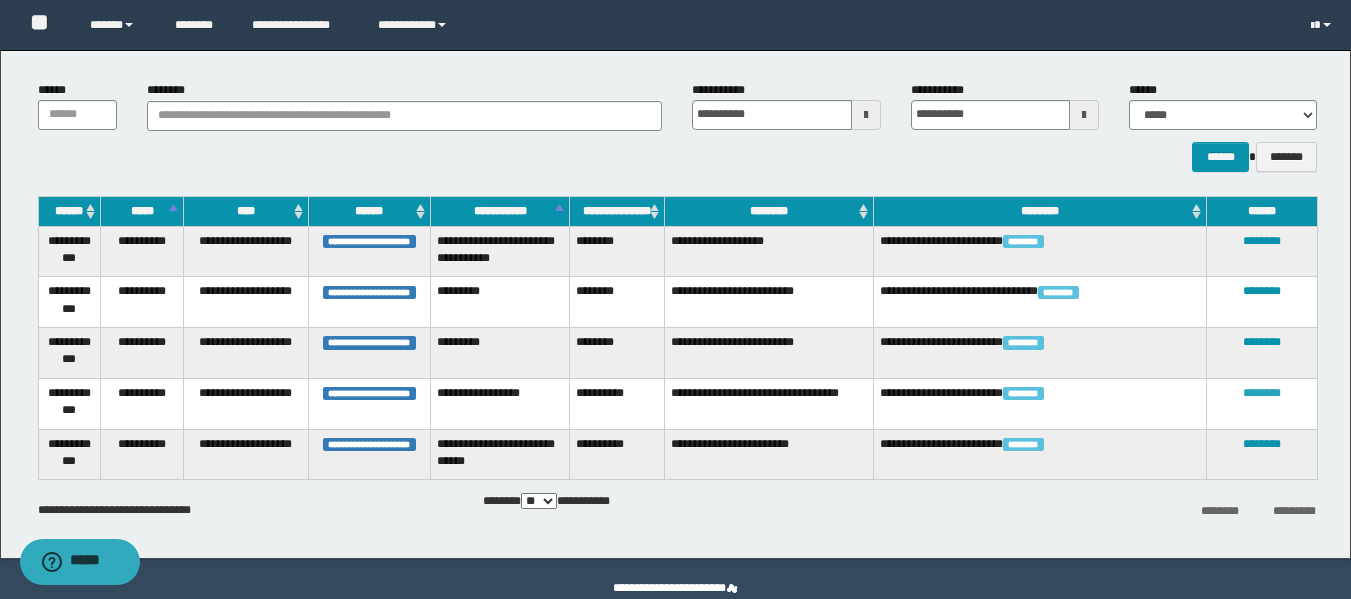 click on "********" at bounding box center (1262, 393) 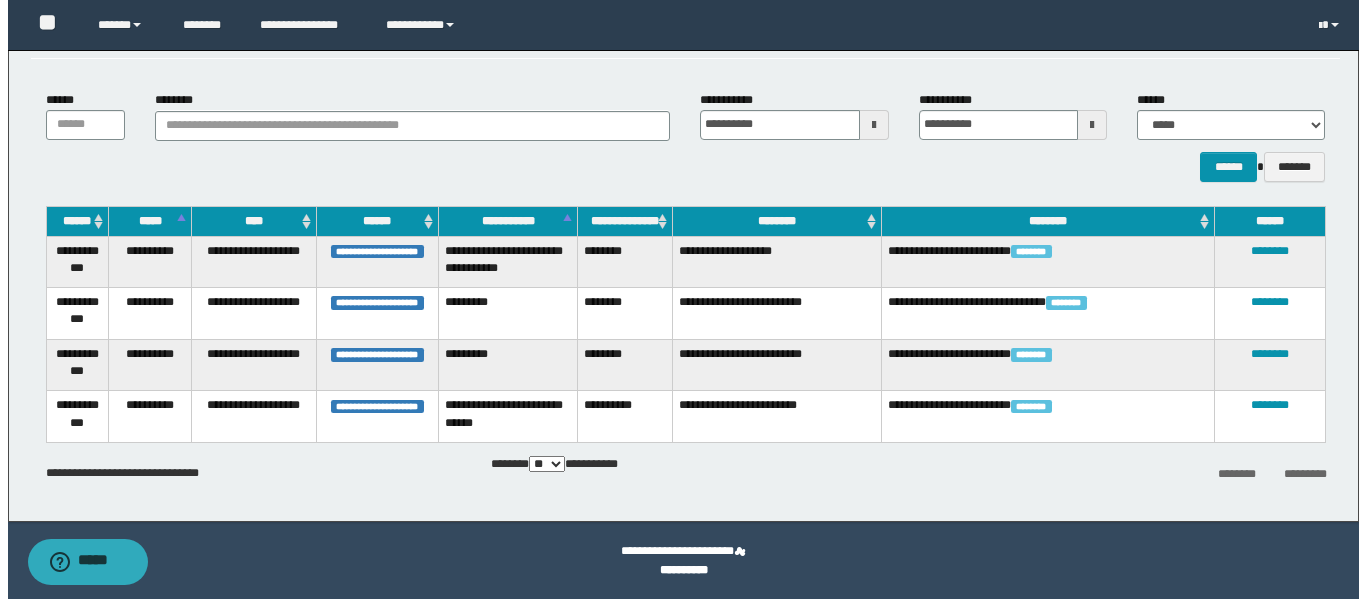 scroll, scrollTop: 0, scrollLeft: 0, axis: both 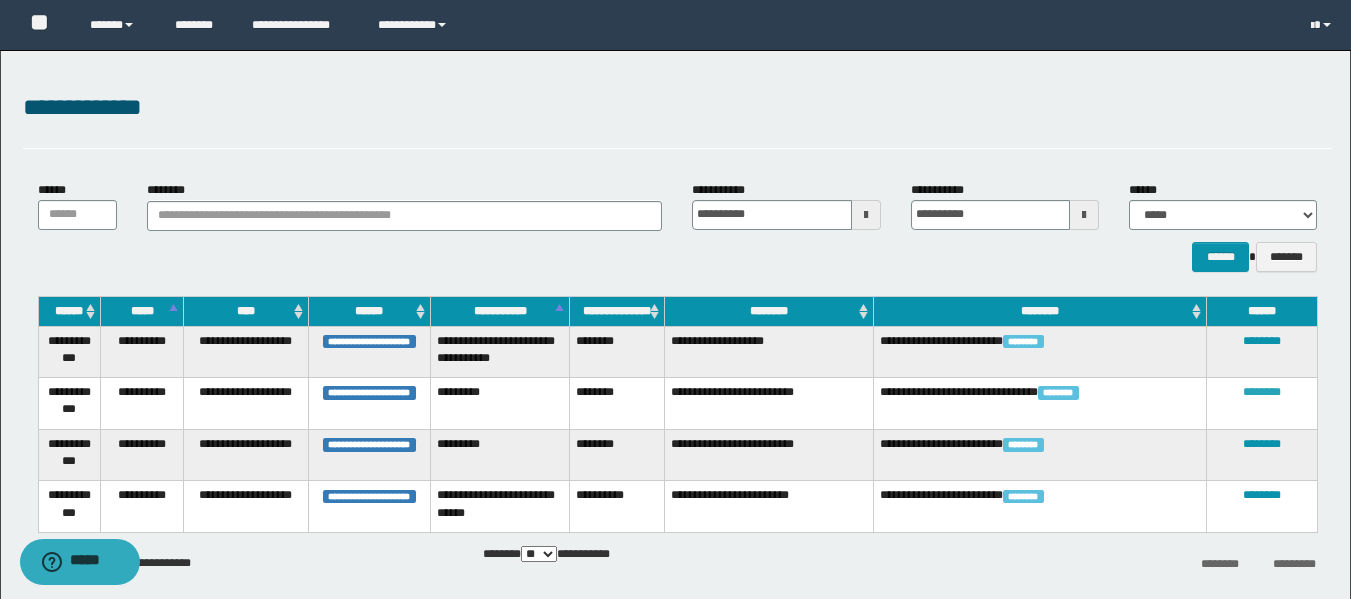 click on "********" at bounding box center (1262, 392) 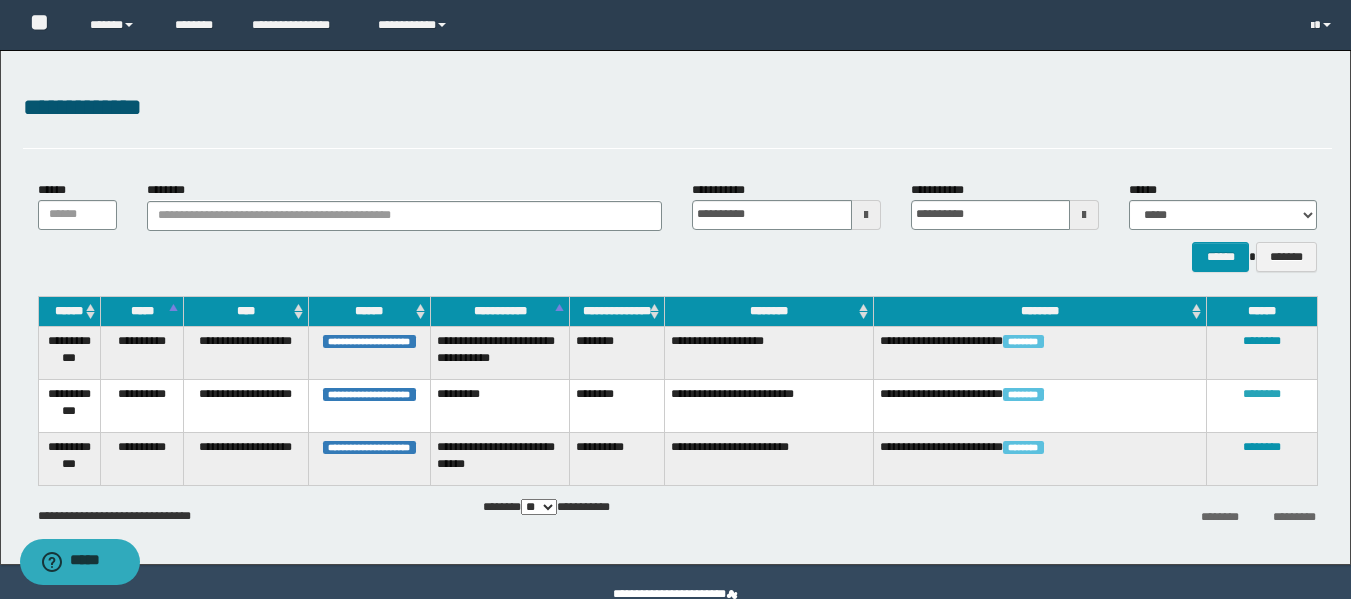 click on "********" at bounding box center [1262, 394] 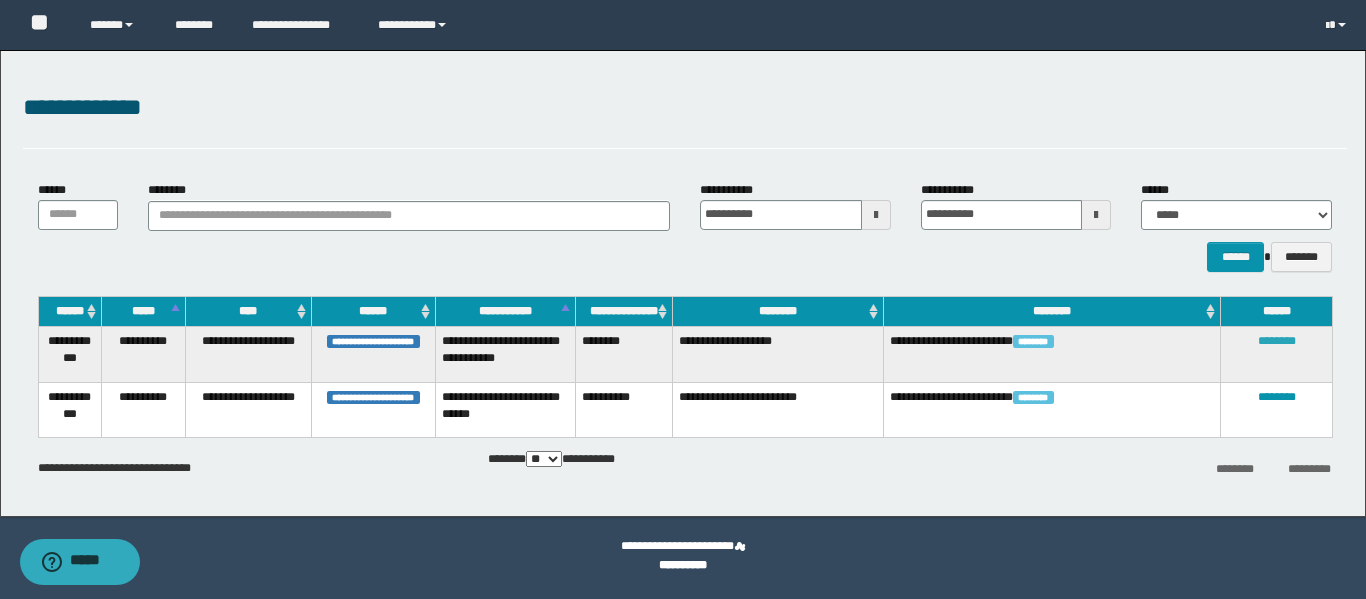 click on "********" at bounding box center [1277, 341] 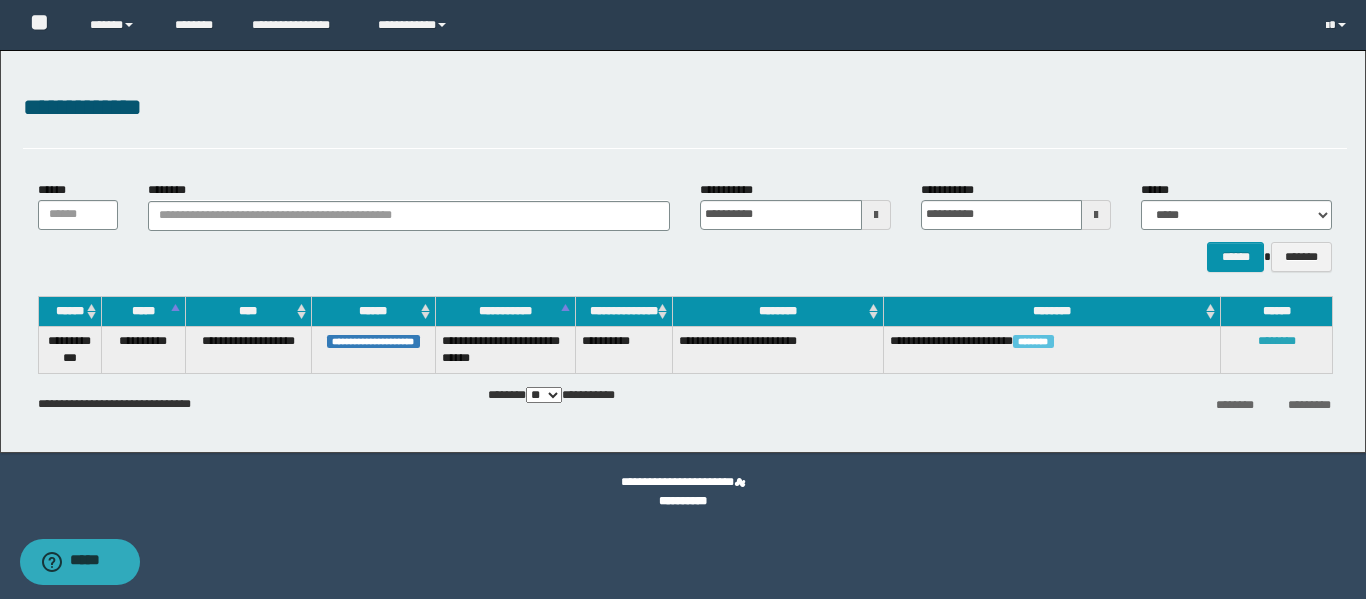 click on "********" at bounding box center [1277, 341] 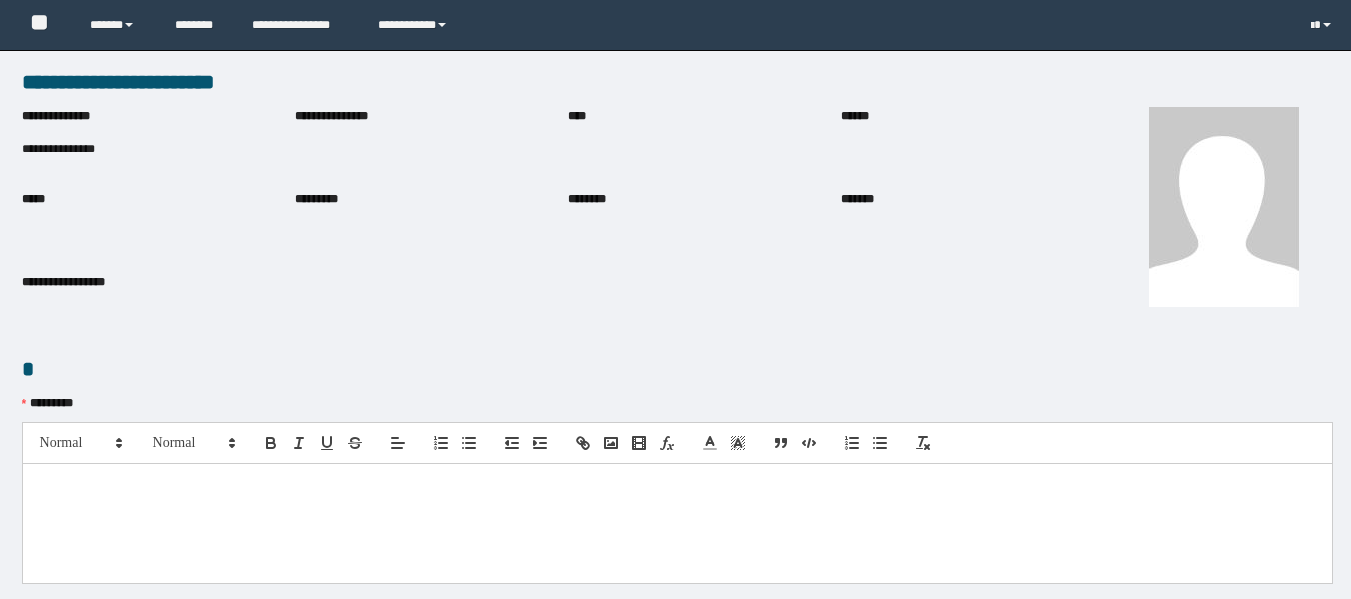 scroll, scrollTop: 0, scrollLeft: 0, axis: both 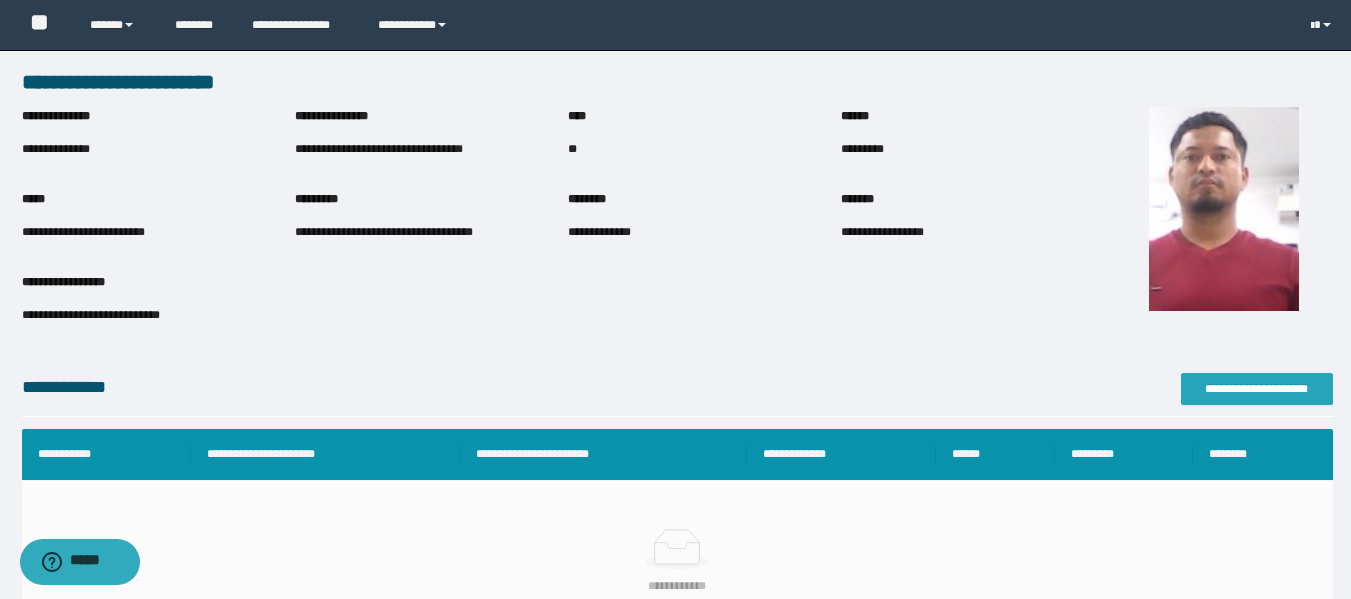 click on "**********" at bounding box center [1257, 389] 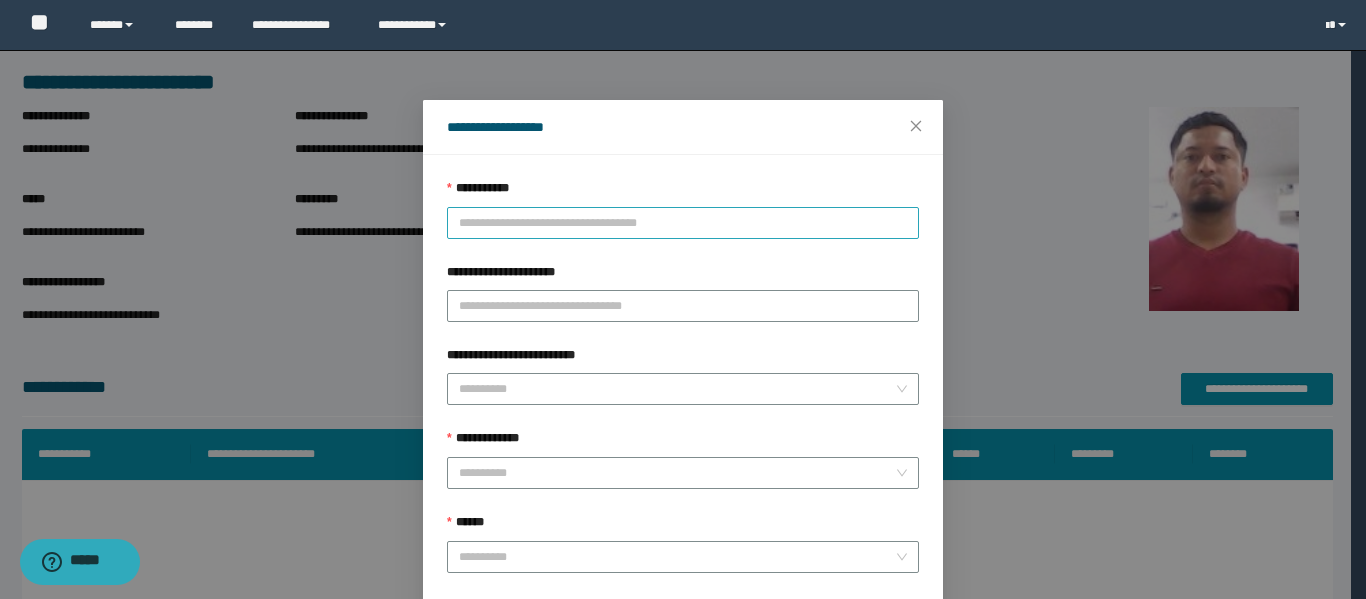 click on "**********" at bounding box center (683, 223) 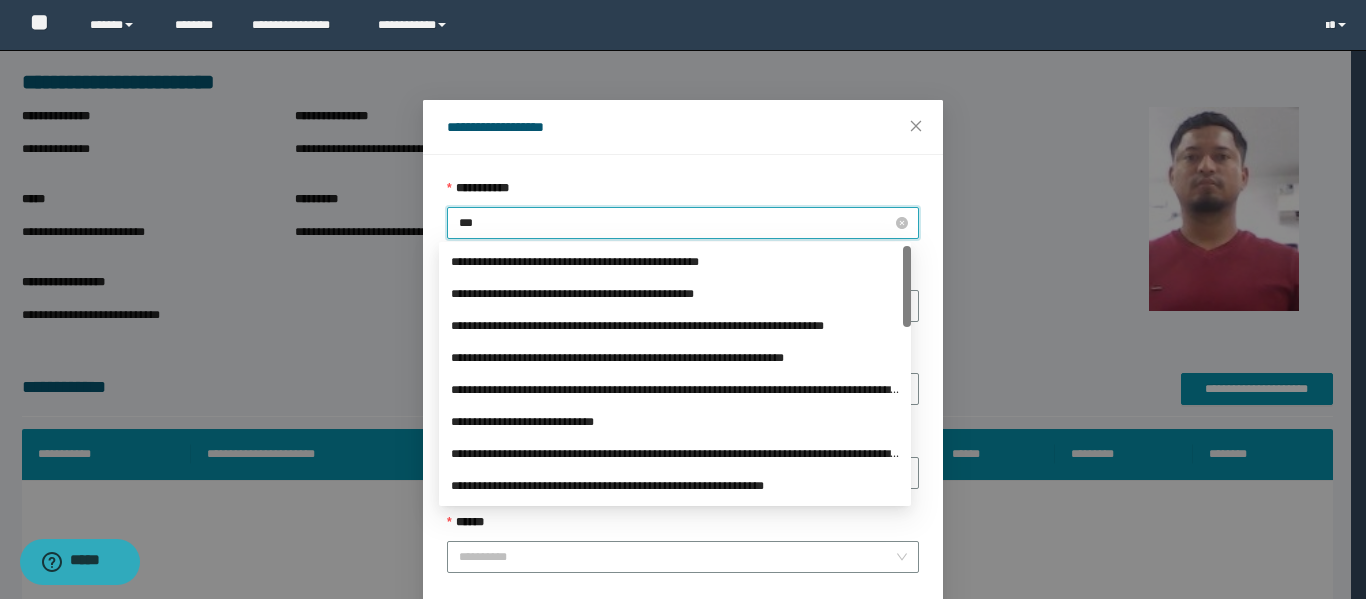type on "****" 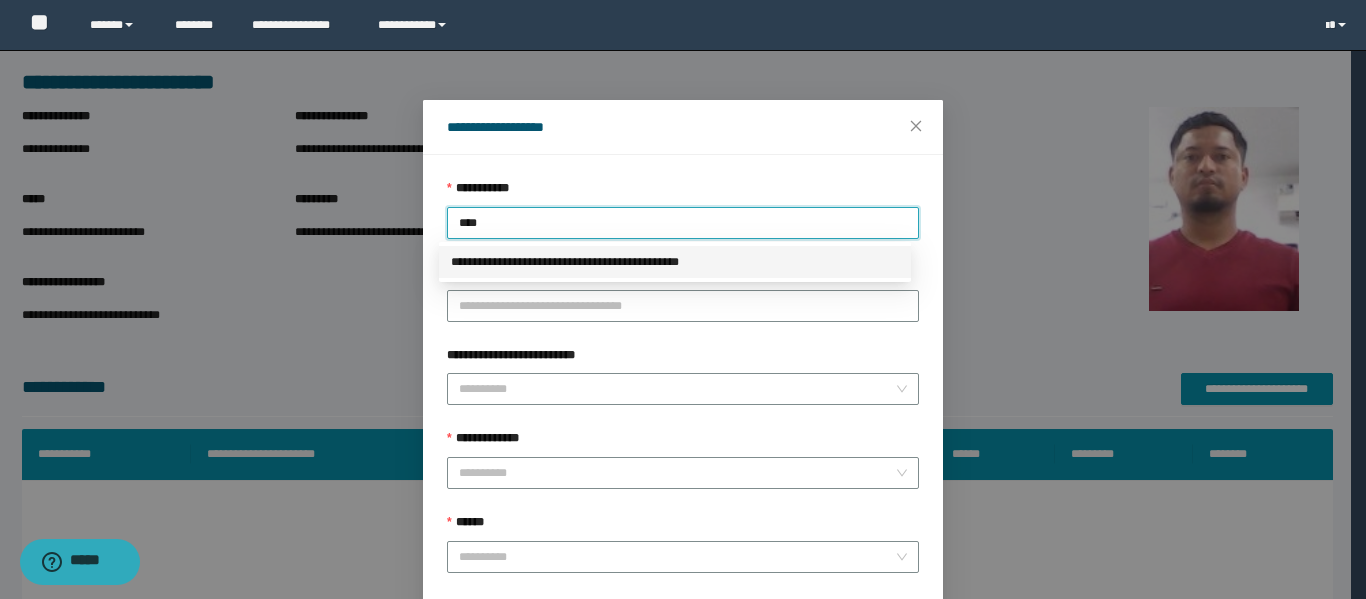 click on "**********" at bounding box center [675, 262] 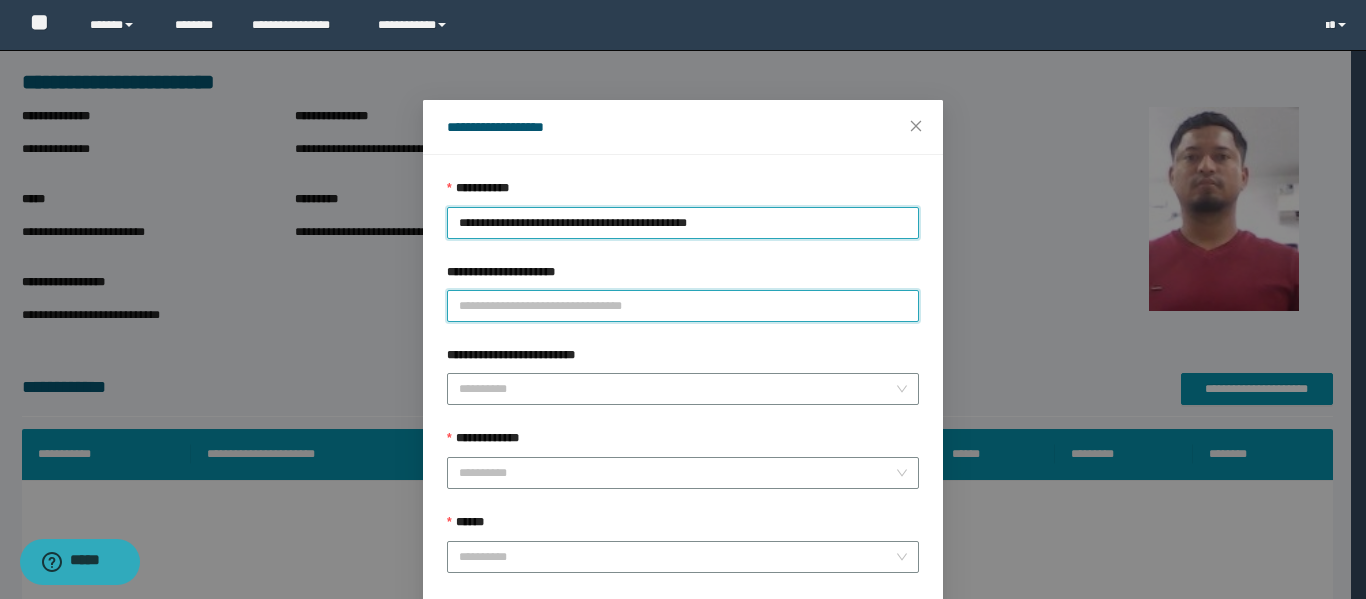 click on "**********" at bounding box center (683, 306) 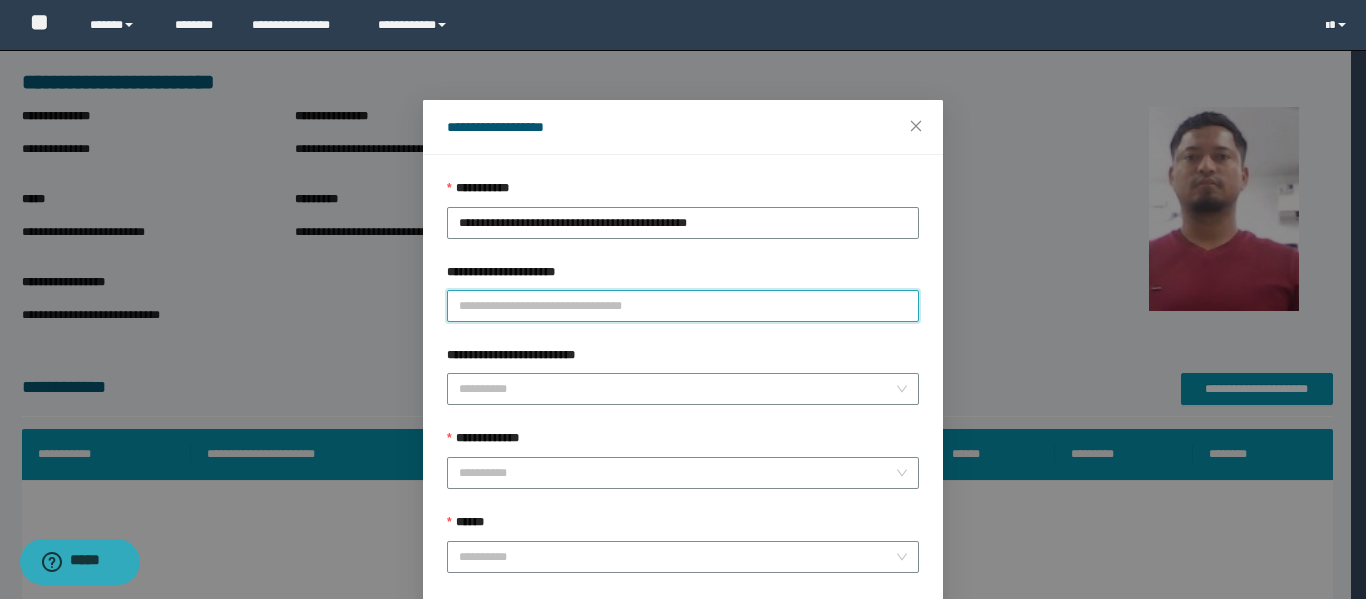 type on "**********" 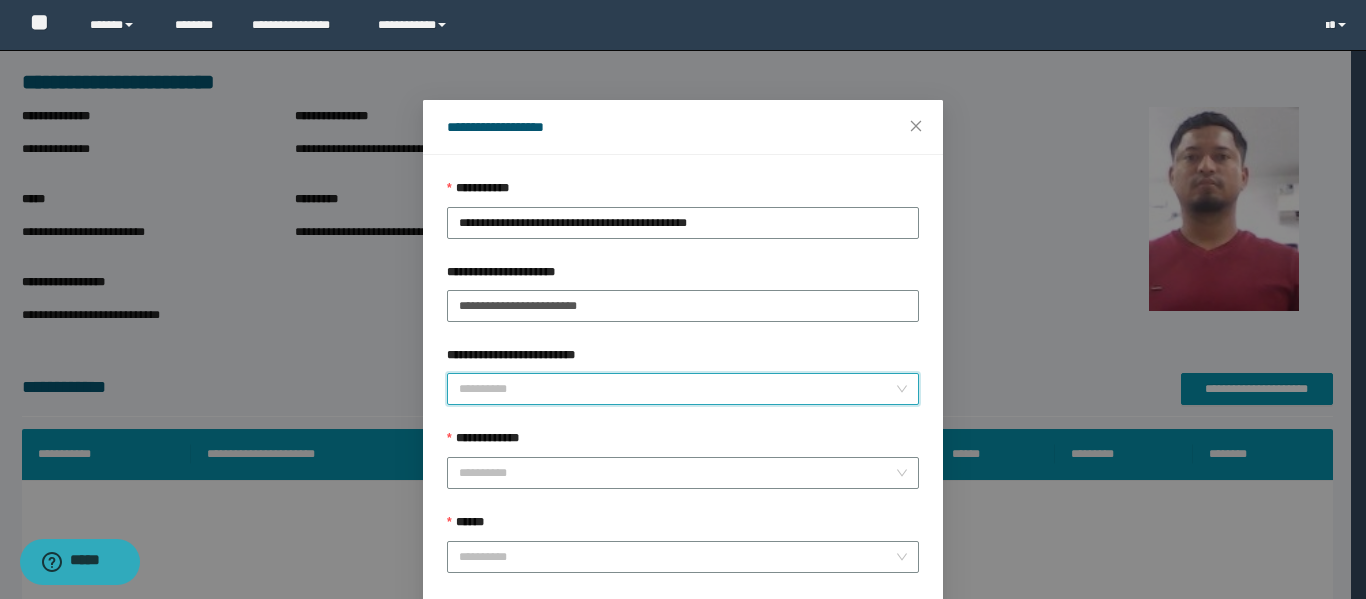 click on "**********" at bounding box center [677, 389] 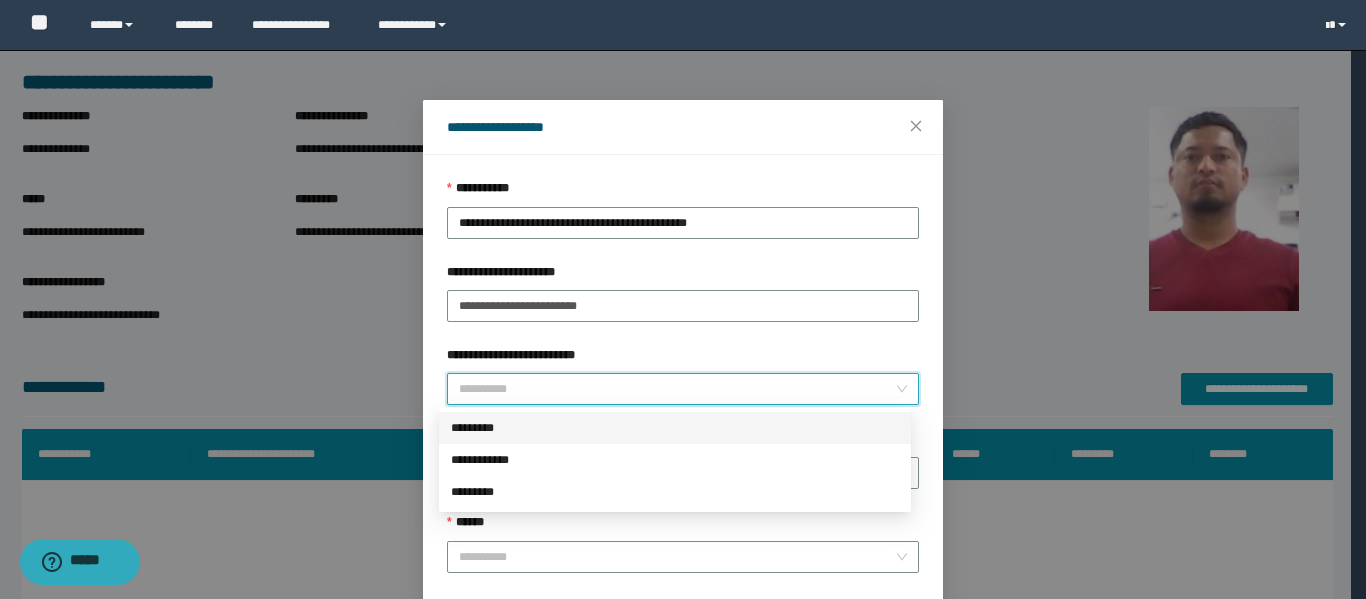 click on "*********" at bounding box center [675, 428] 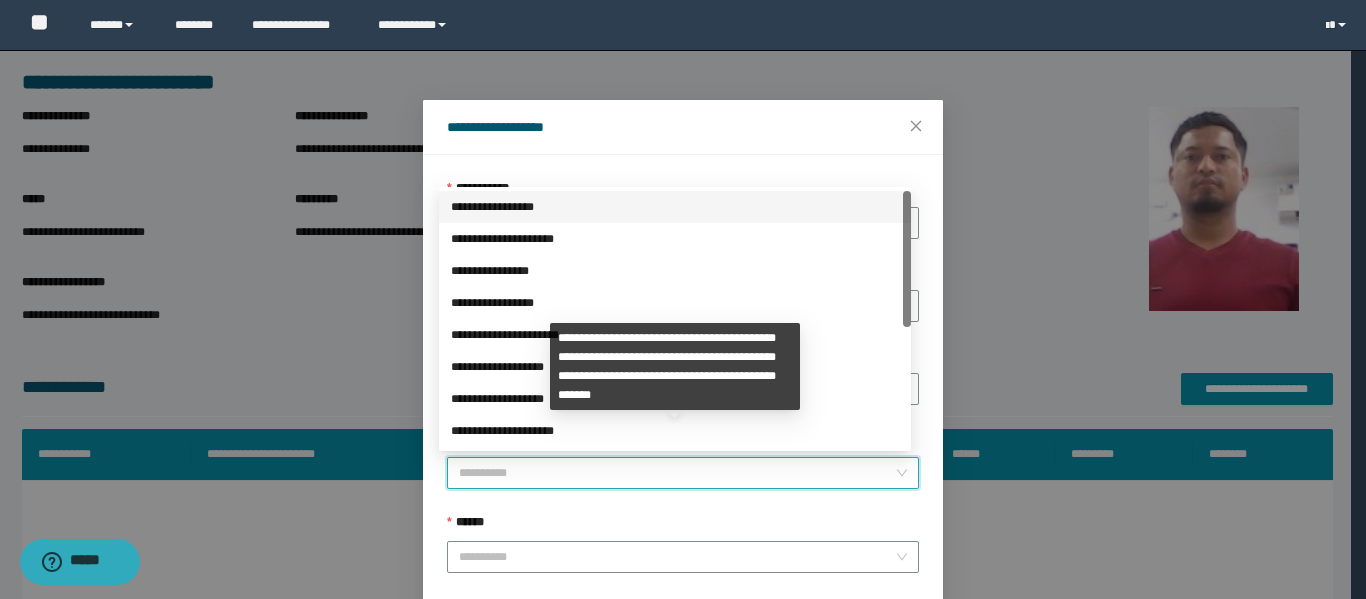 click on "**********" at bounding box center (677, 473) 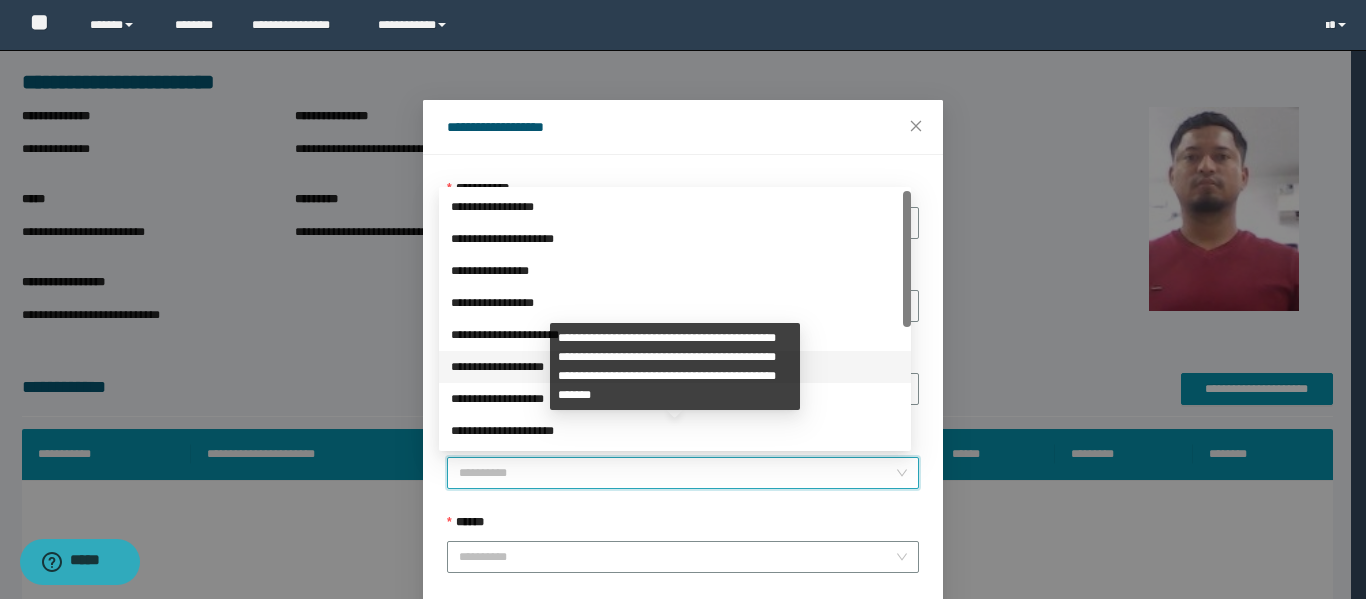 scroll, scrollTop: 224, scrollLeft: 0, axis: vertical 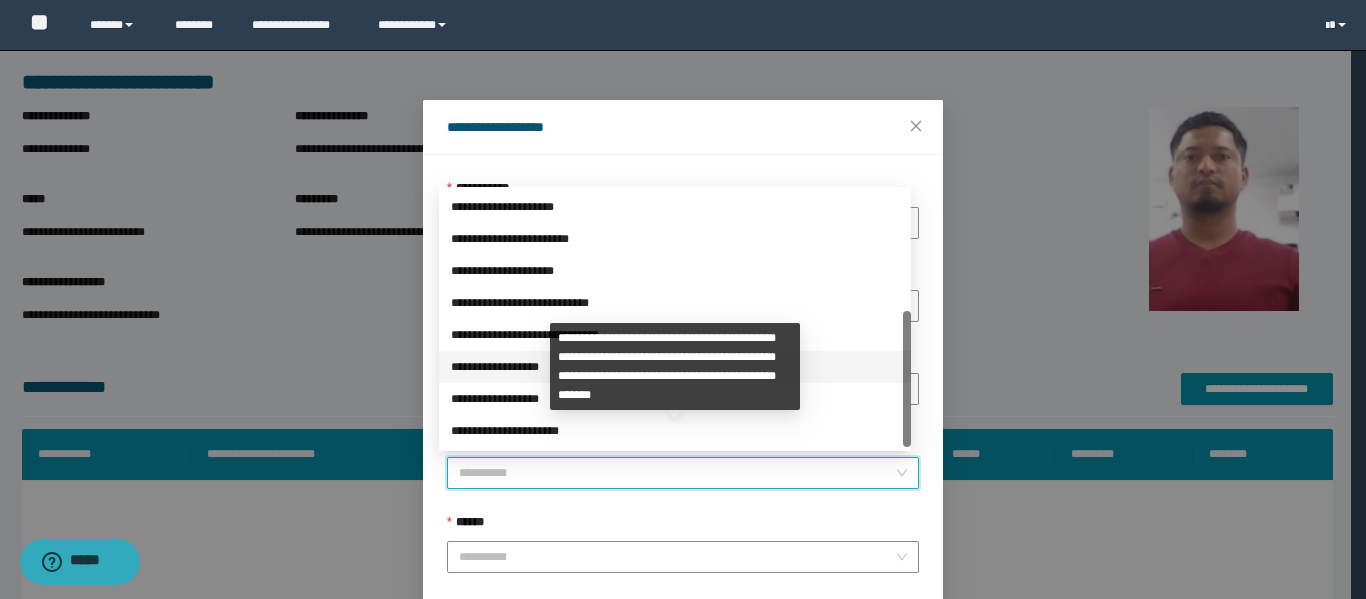 click on "**********" at bounding box center [675, 367] 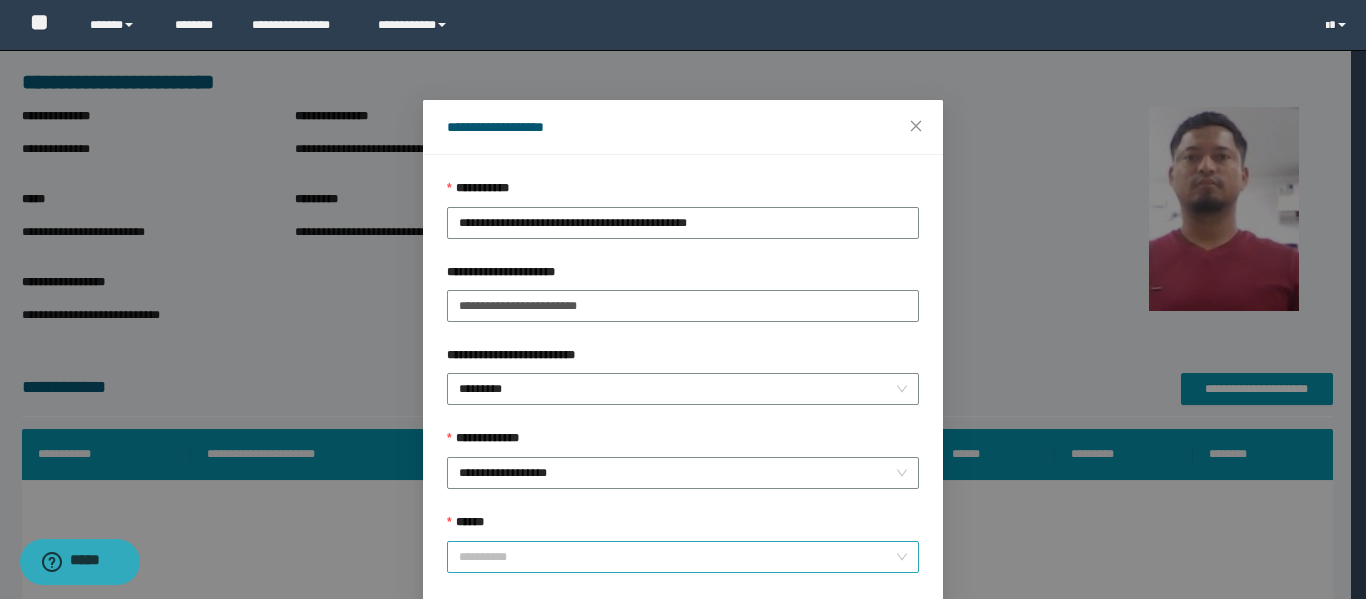 click on "******" at bounding box center (677, 557) 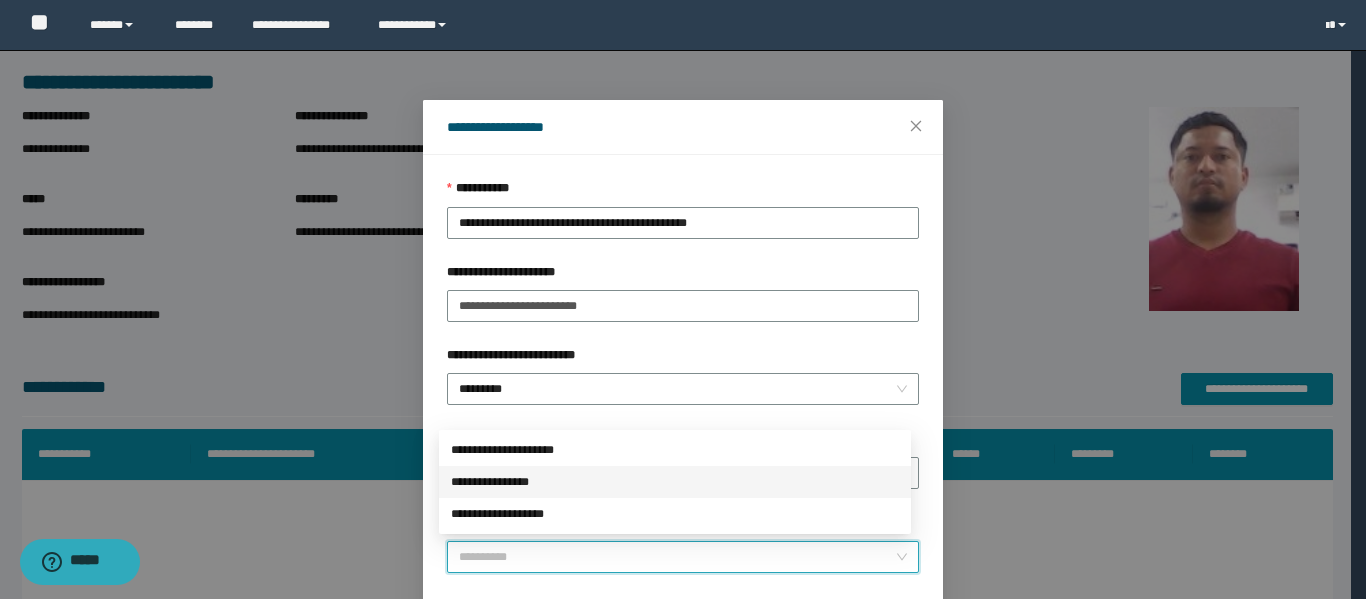 click on "**********" at bounding box center (675, 482) 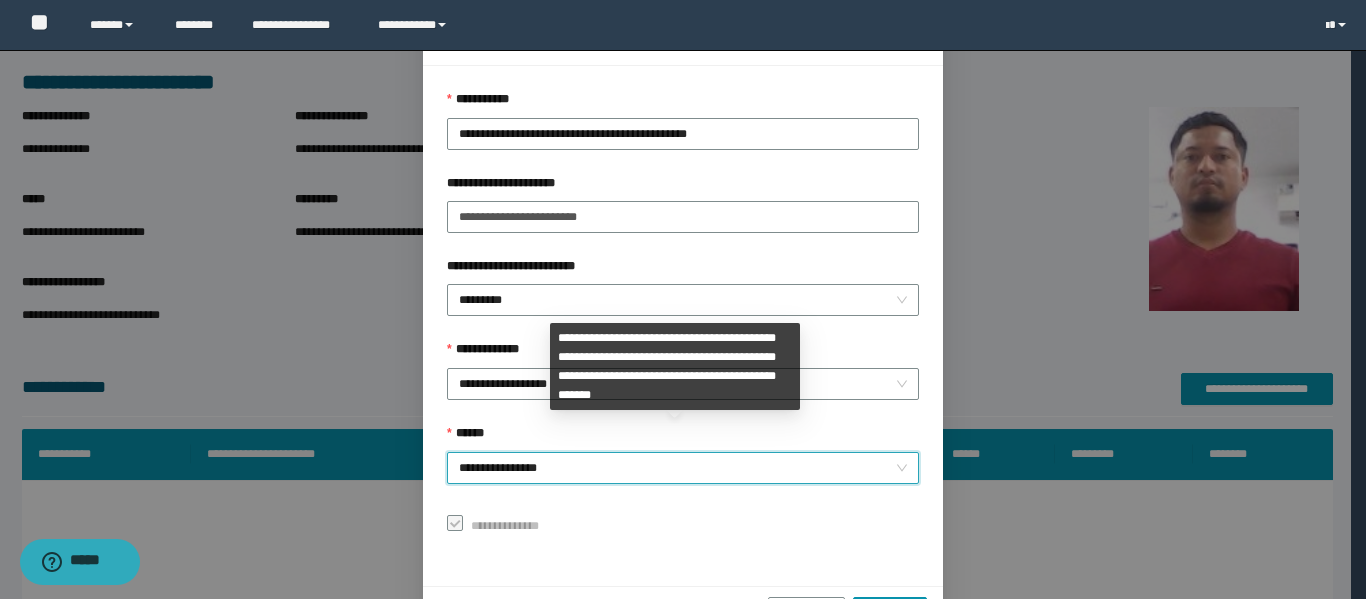 scroll, scrollTop: 153, scrollLeft: 0, axis: vertical 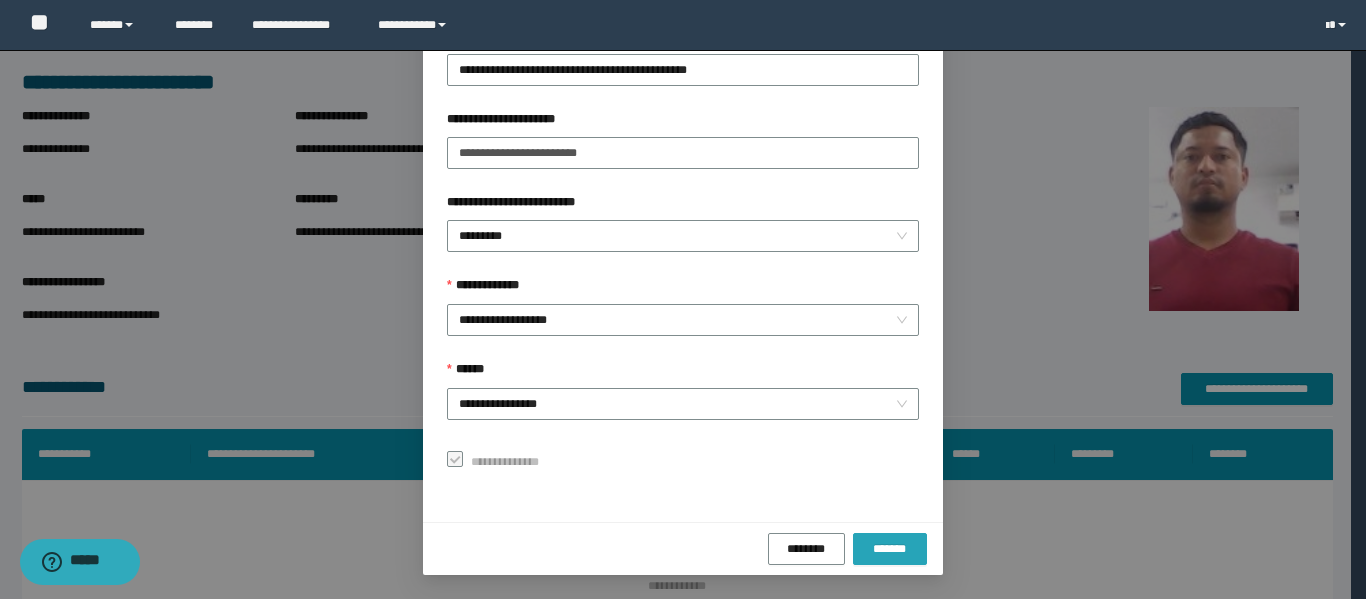 click on "*******" at bounding box center (890, 549) 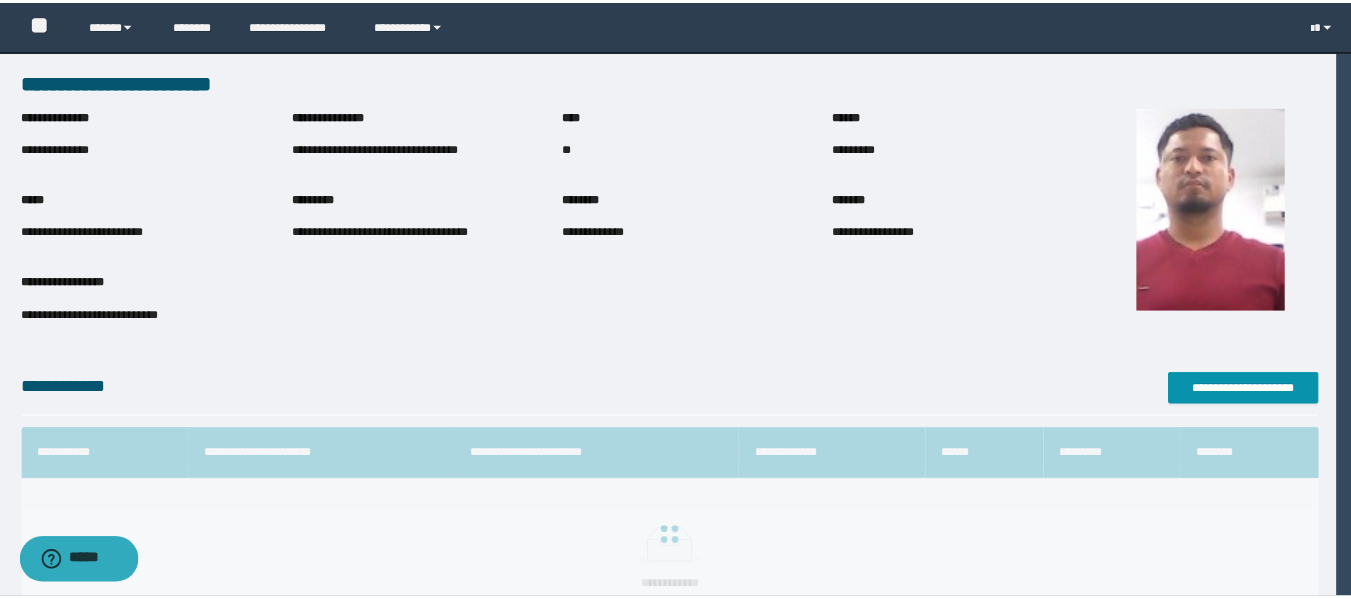 scroll, scrollTop: 106, scrollLeft: 0, axis: vertical 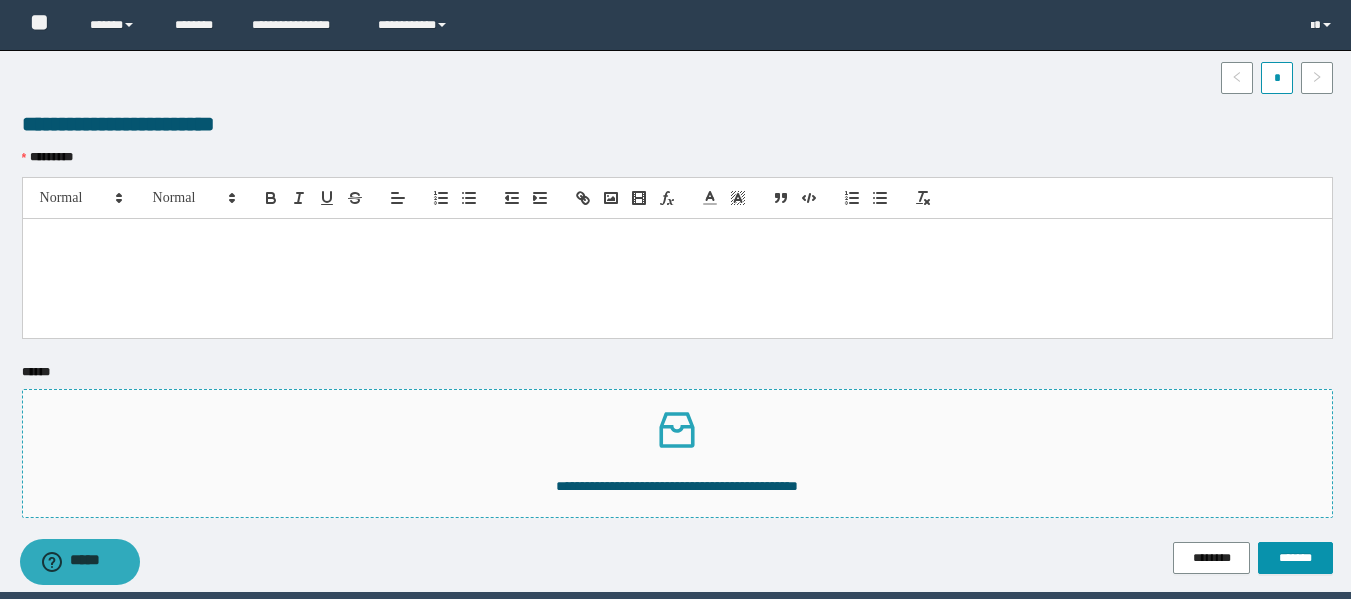 click on "**********" at bounding box center (677, 486) 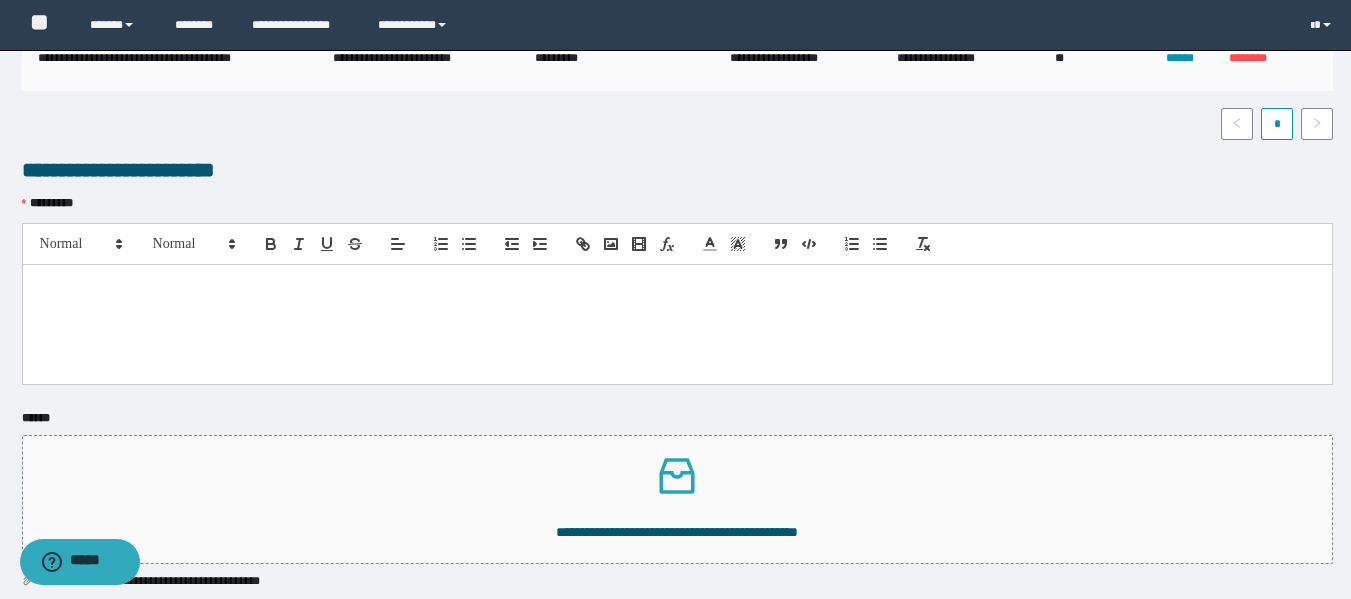scroll, scrollTop: 500, scrollLeft: 0, axis: vertical 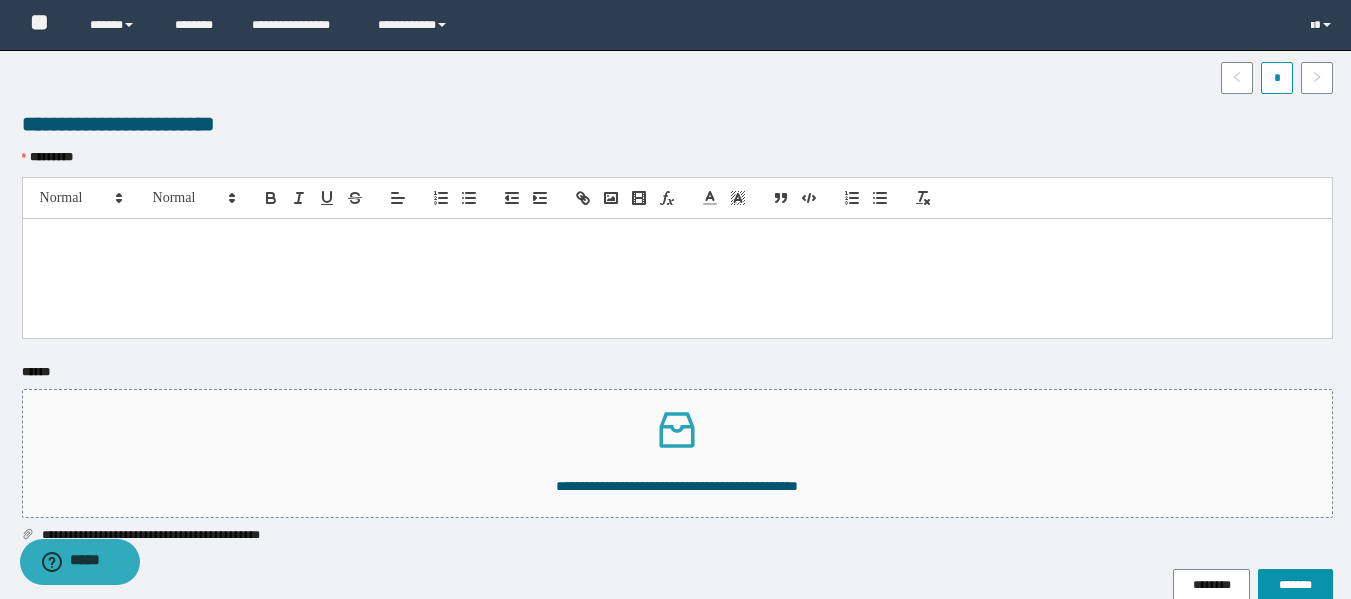 drag, startPoint x: 103, startPoint y: 237, endPoint x: 103, endPoint y: 226, distance: 11 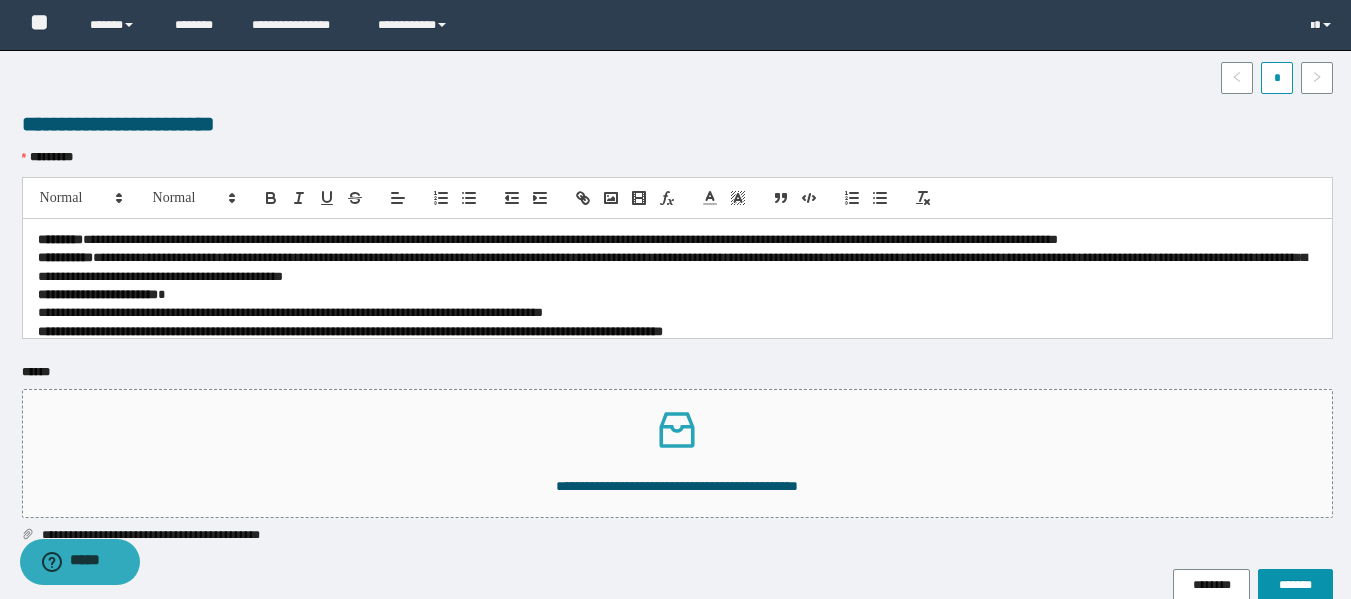 scroll, scrollTop: 0, scrollLeft: 0, axis: both 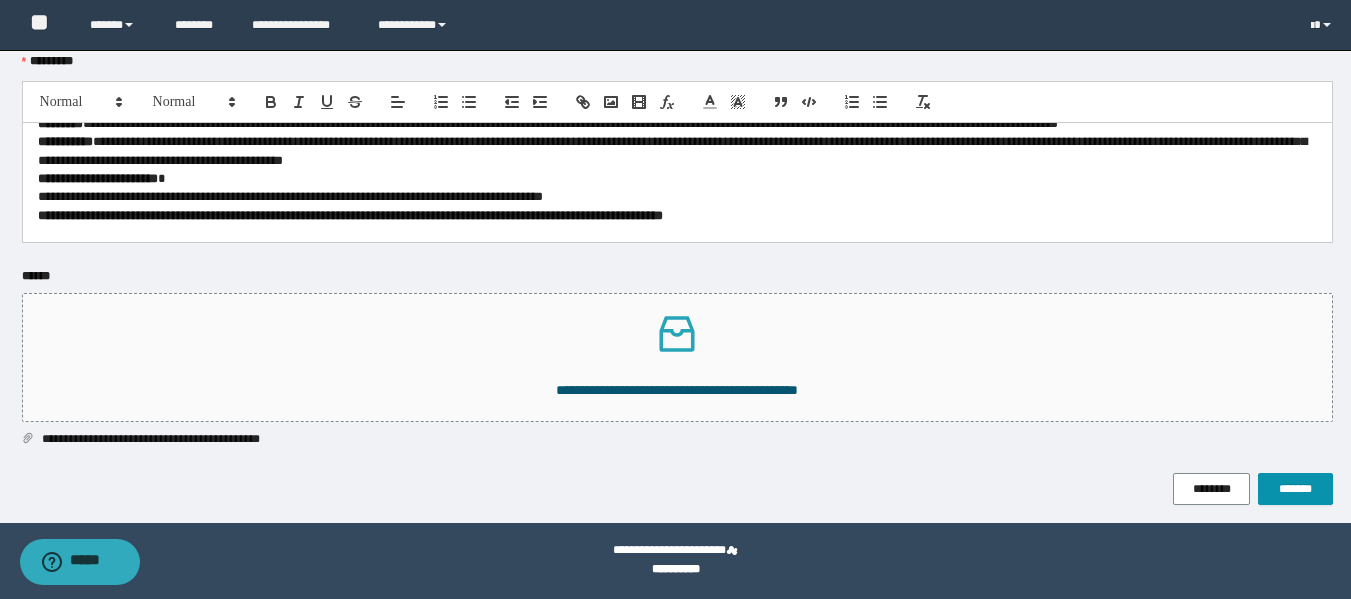 click on "**********" at bounding box center (677, 370) 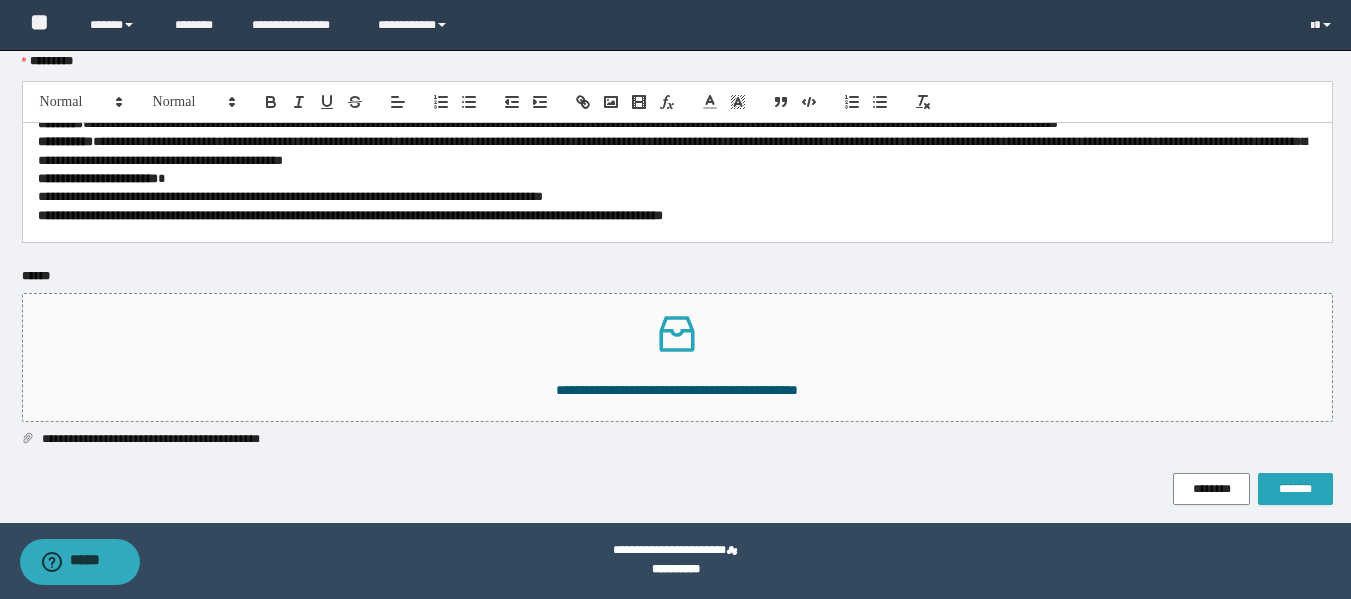 click on "*******" at bounding box center [1295, 489] 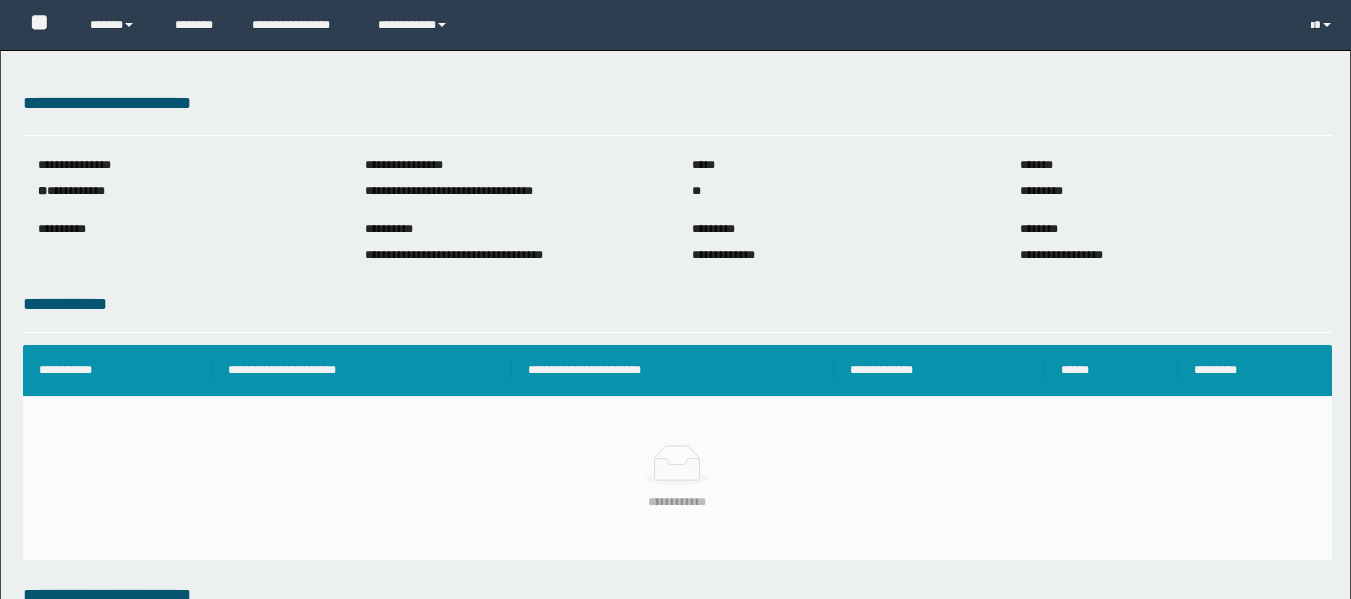 scroll, scrollTop: 0, scrollLeft: 0, axis: both 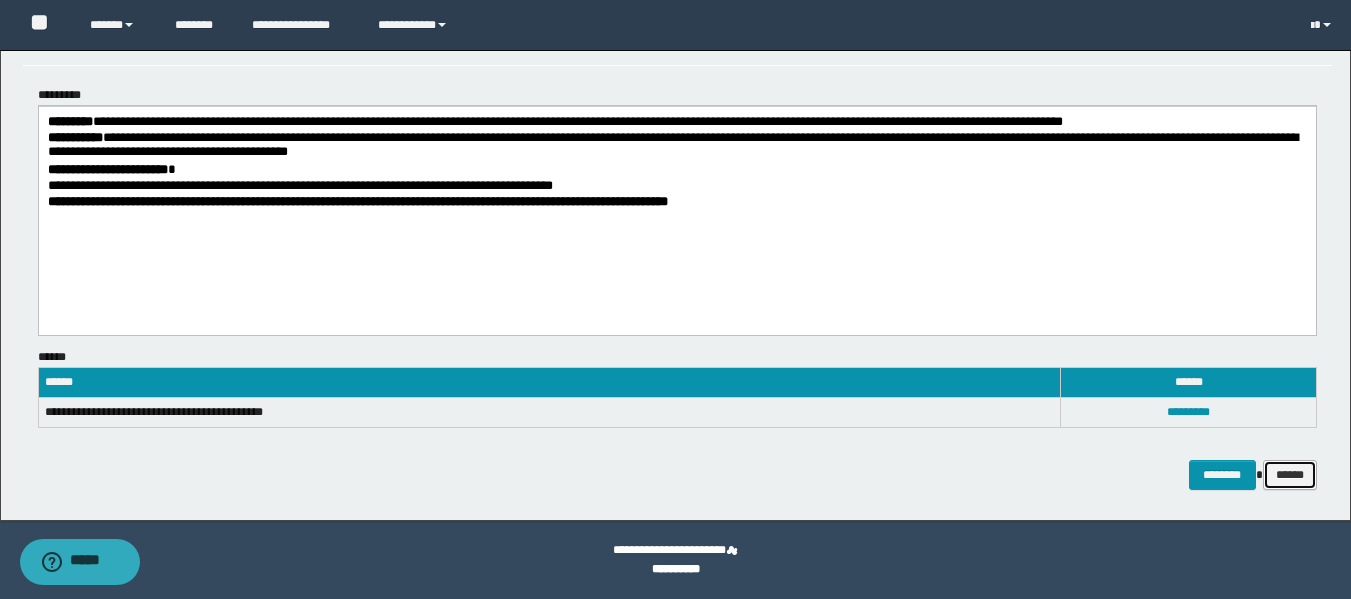 click on "******" at bounding box center (1290, 475) 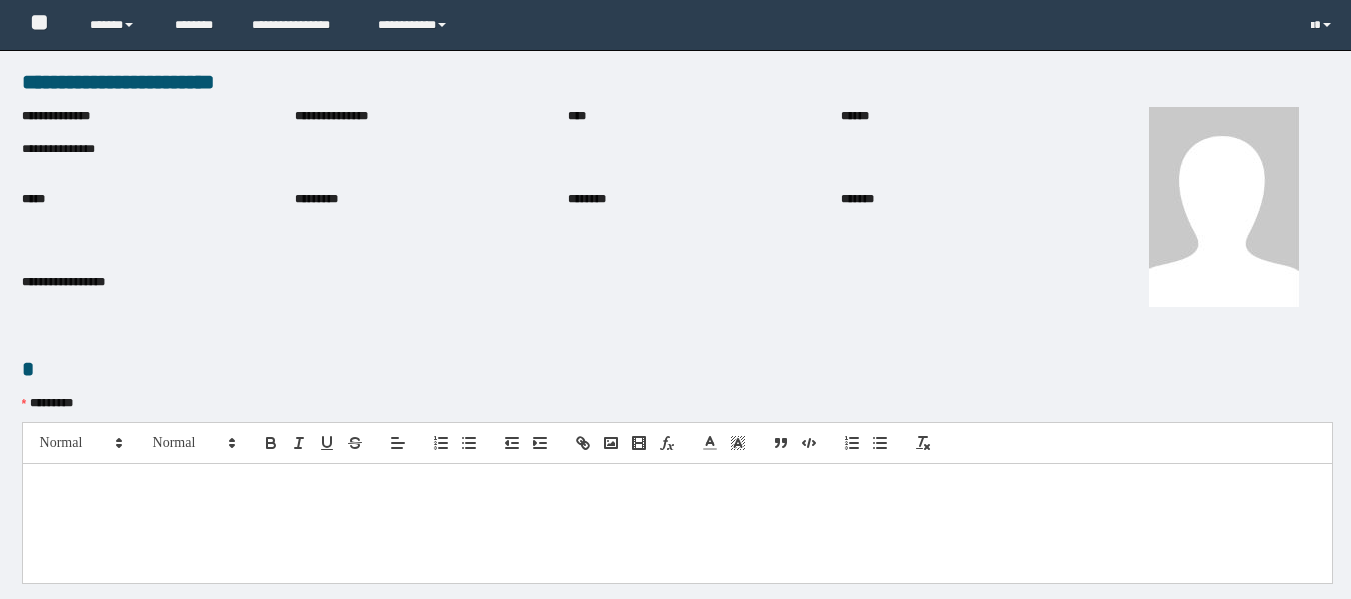 scroll, scrollTop: 0, scrollLeft: 0, axis: both 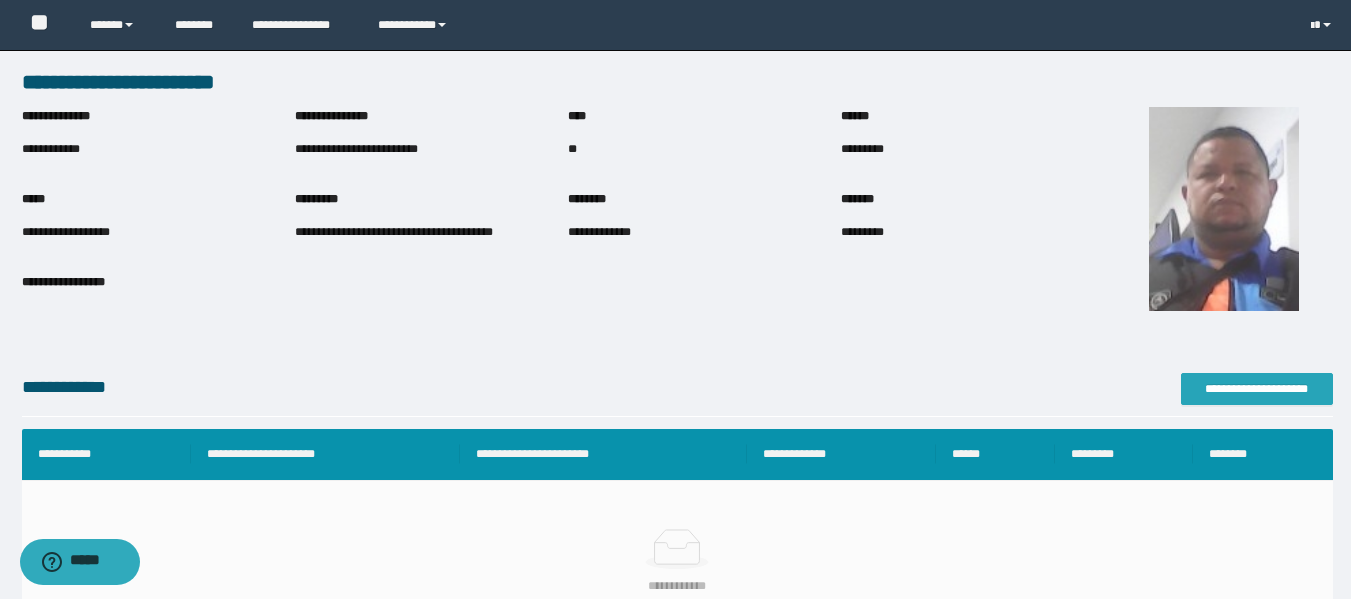 click on "**********" at bounding box center (1257, 389) 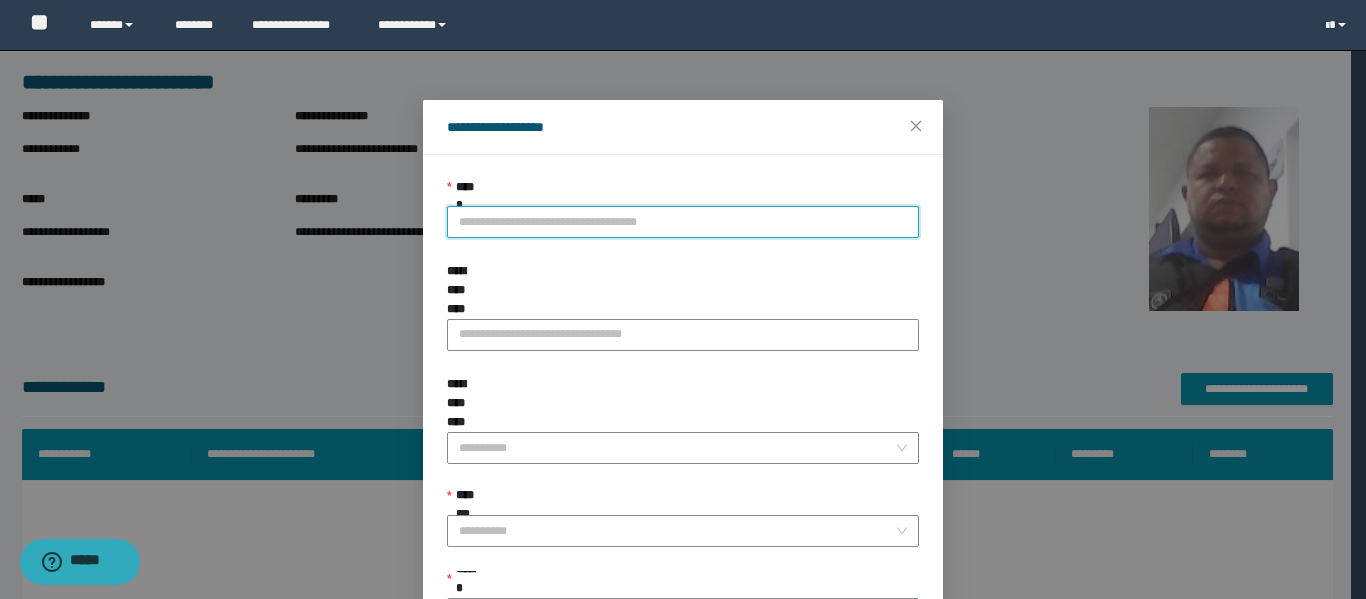 click on "**********" at bounding box center [683, 222] 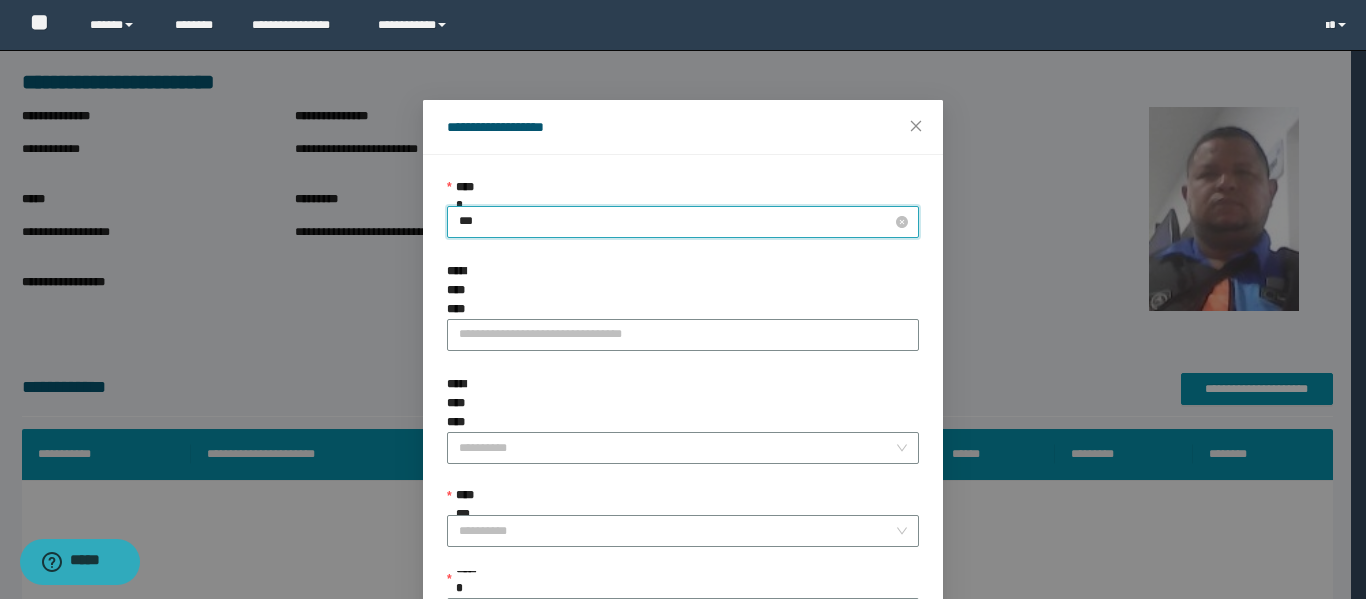 type on "****" 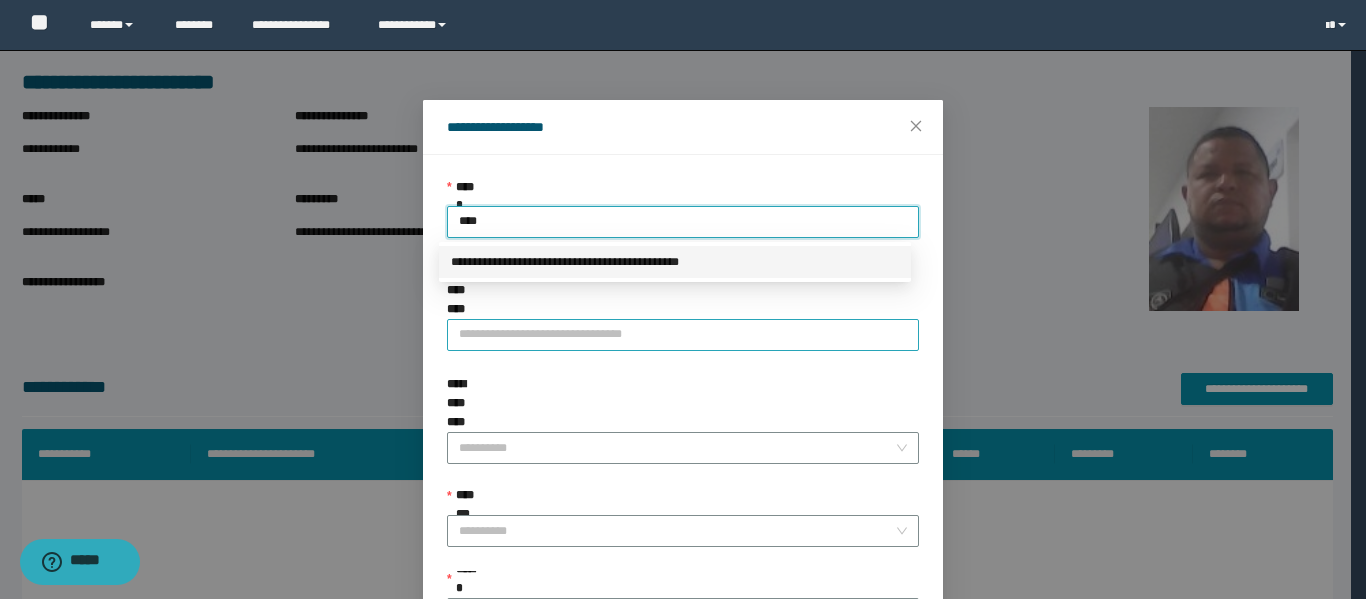 drag, startPoint x: 558, startPoint y: 253, endPoint x: 568, endPoint y: 289, distance: 37.363083 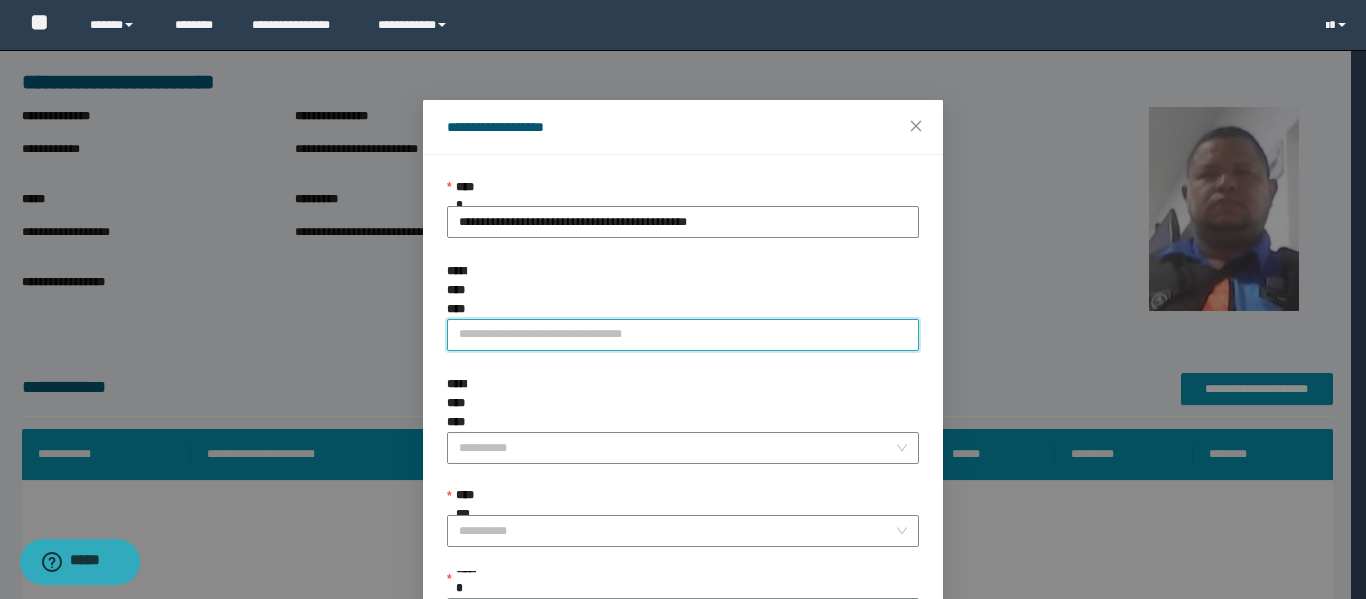 drag, startPoint x: 565, startPoint y: 296, endPoint x: 565, endPoint y: 314, distance: 18 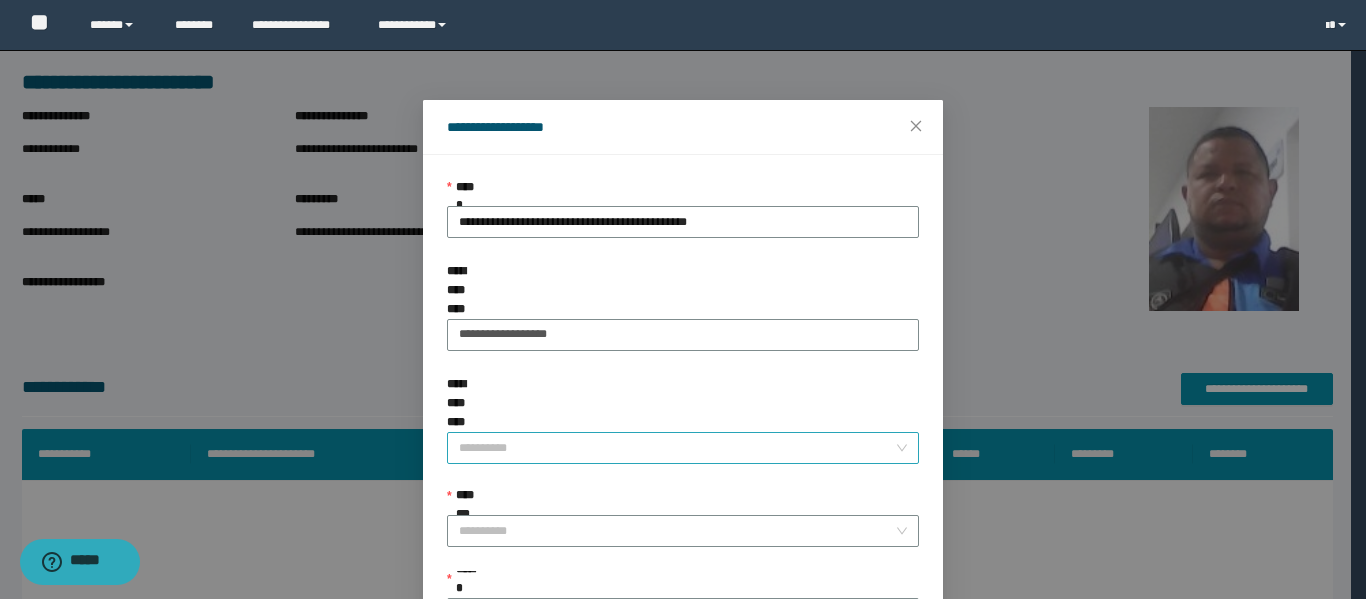 click on "**********" at bounding box center (677, 448) 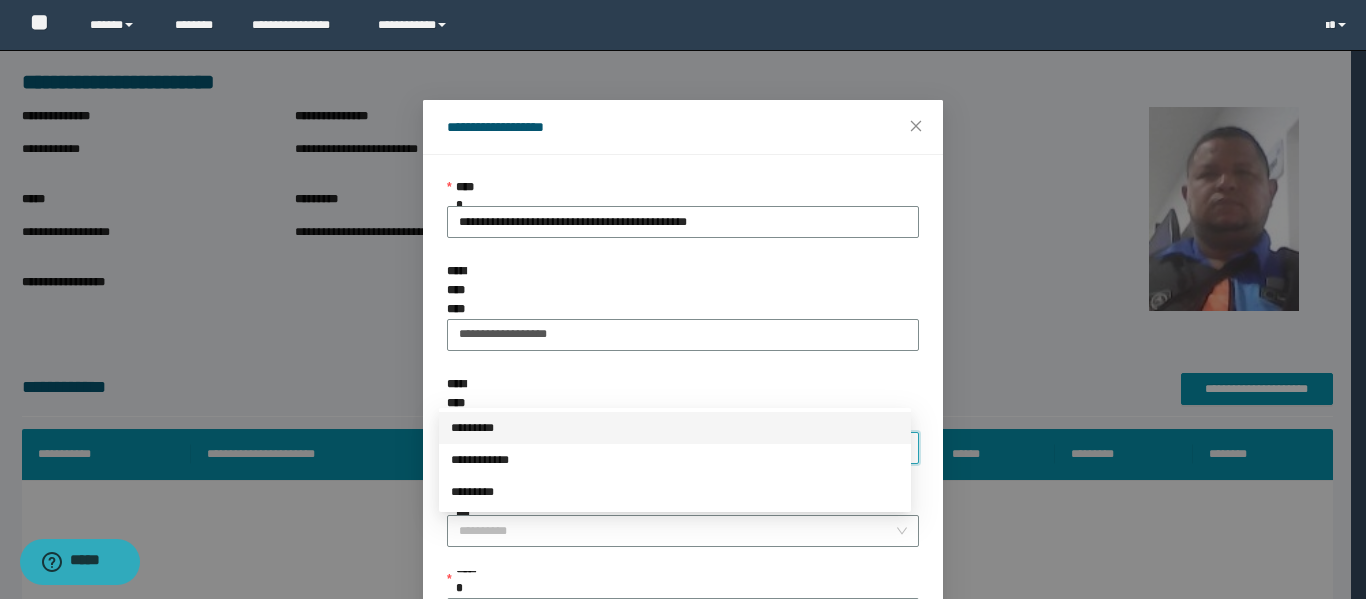 click on "*********" at bounding box center [675, 428] 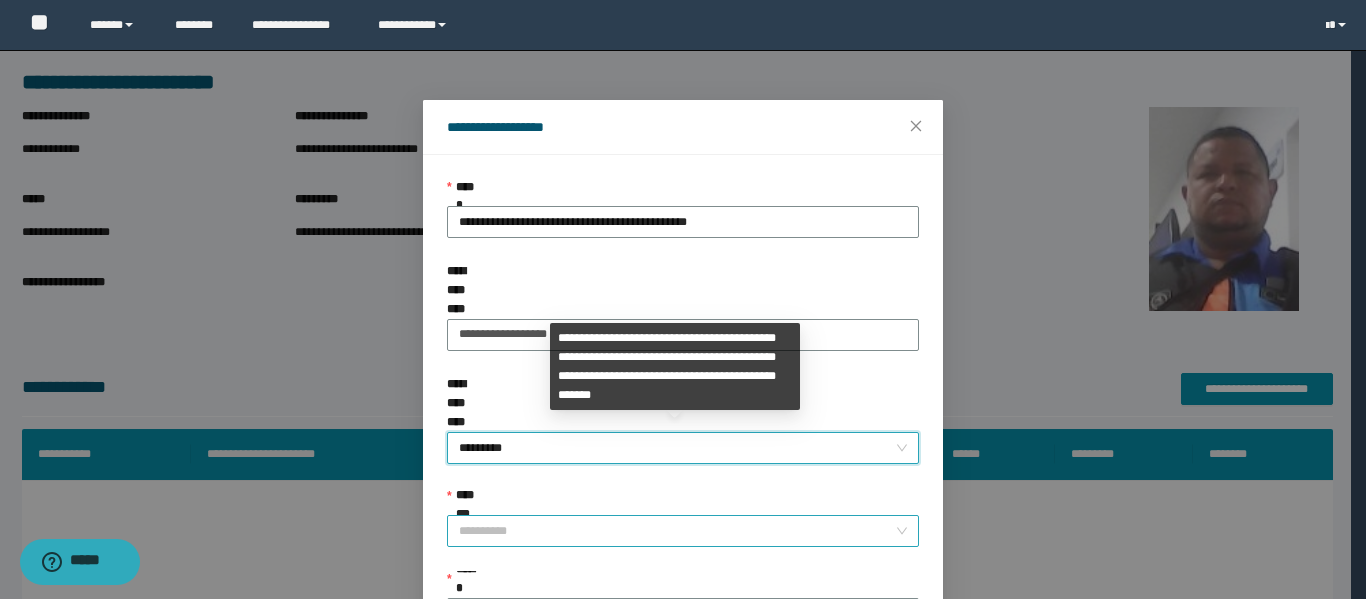 click on "**********" at bounding box center (677, 531) 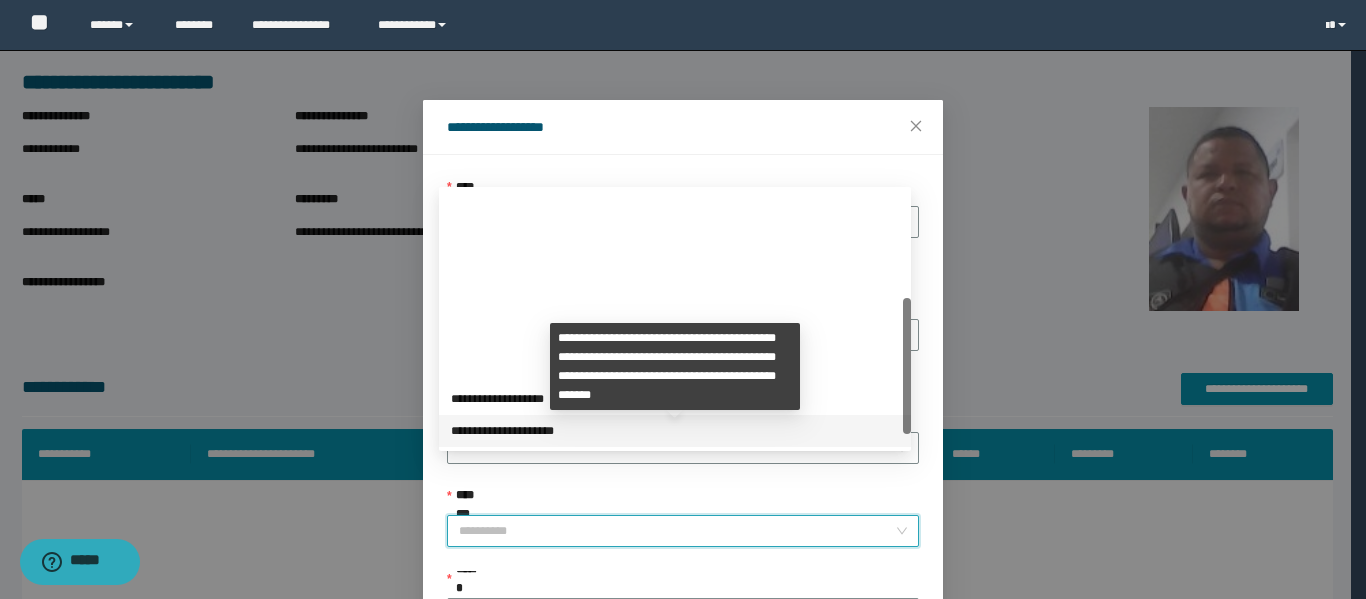scroll, scrollTop: 224, scrollLeft: 0, axis: vertical 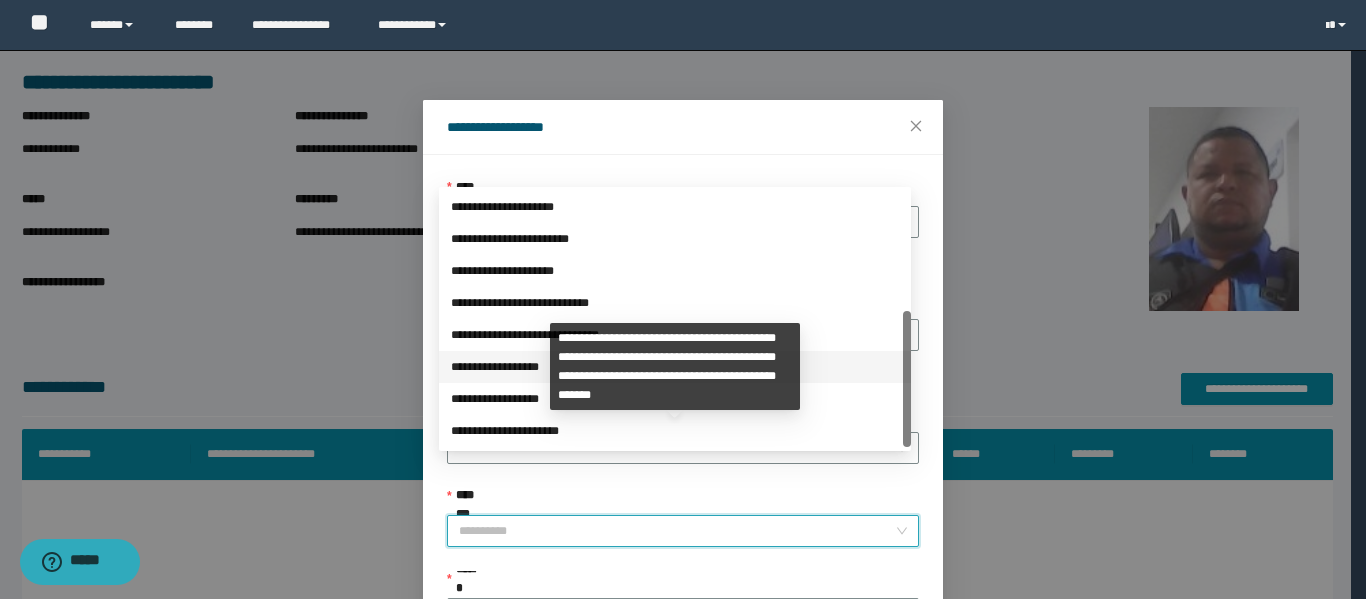 click on "**********" at bounding box center (675, 367) 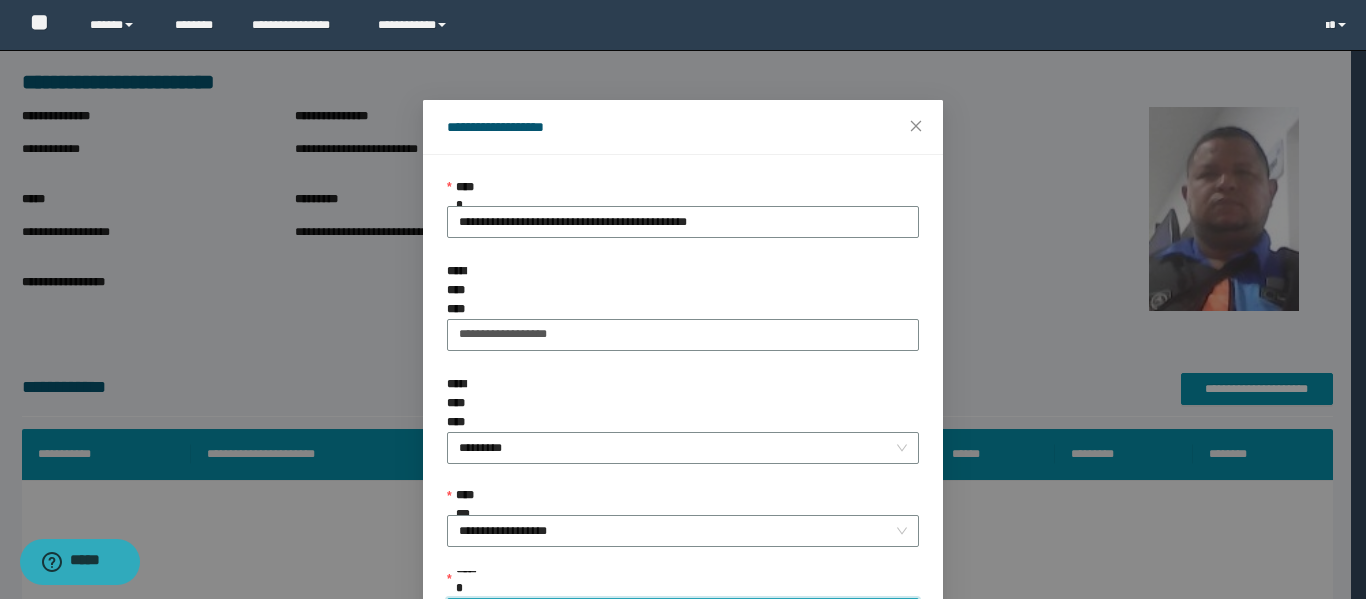 click on "******" at bounding box center (677, 614) 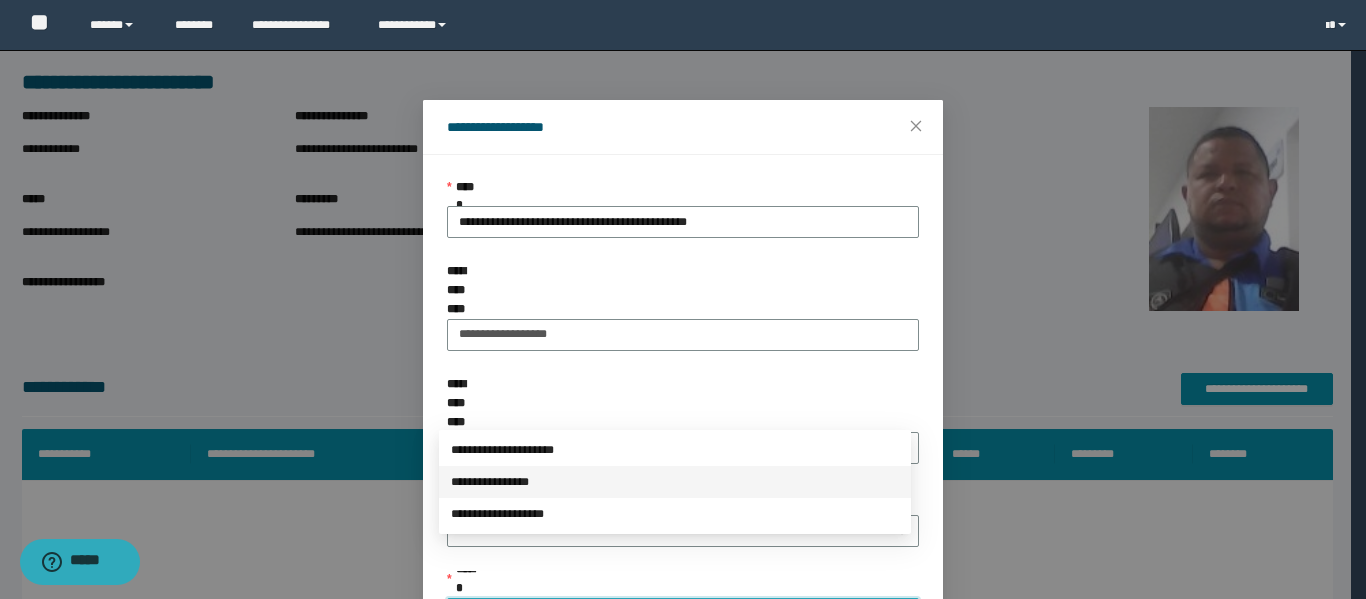 click on "**********" at bounding box center [675, 482] 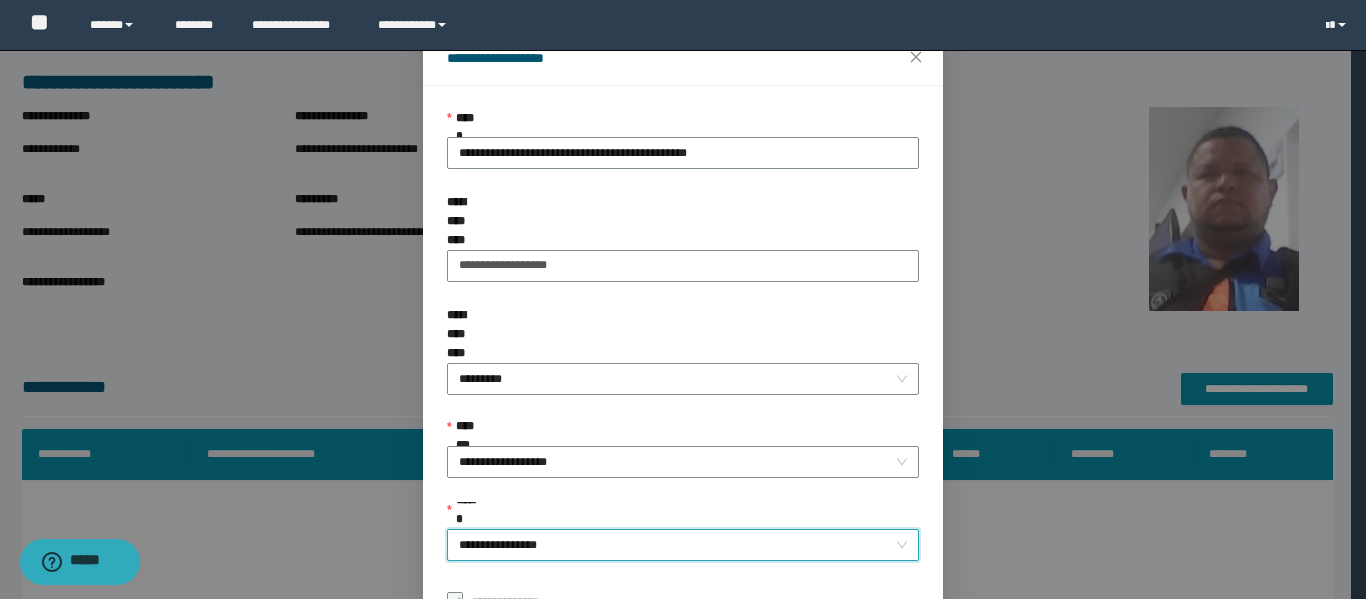 scroll, scrollTop: 153, scrollLeft: 0, axis: vertical 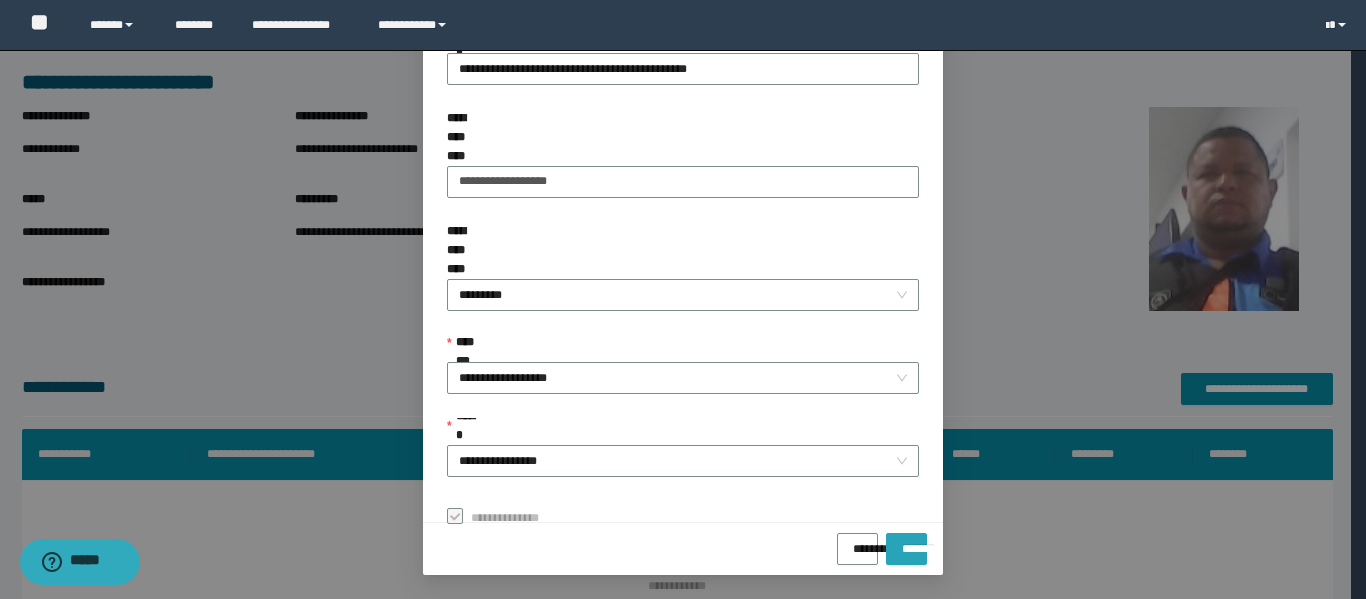 click on "*******" at bounding box center (906, 549) 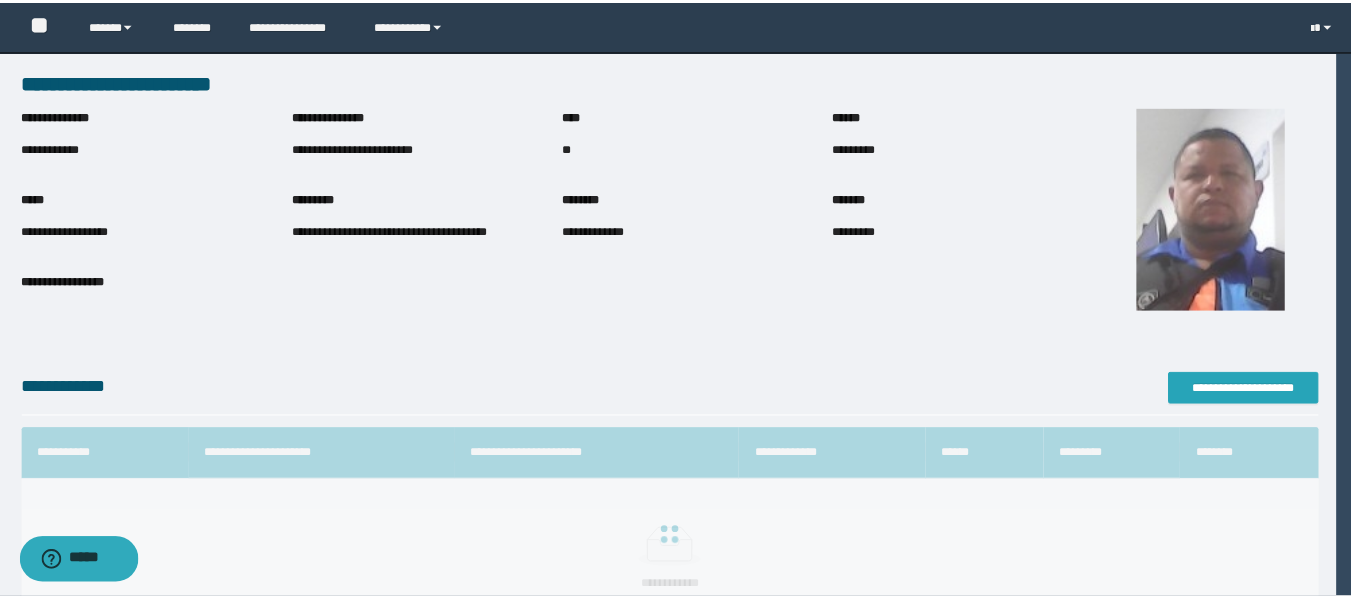 scroll, scrollTop: 0, scrollLeft: 0, axis: both 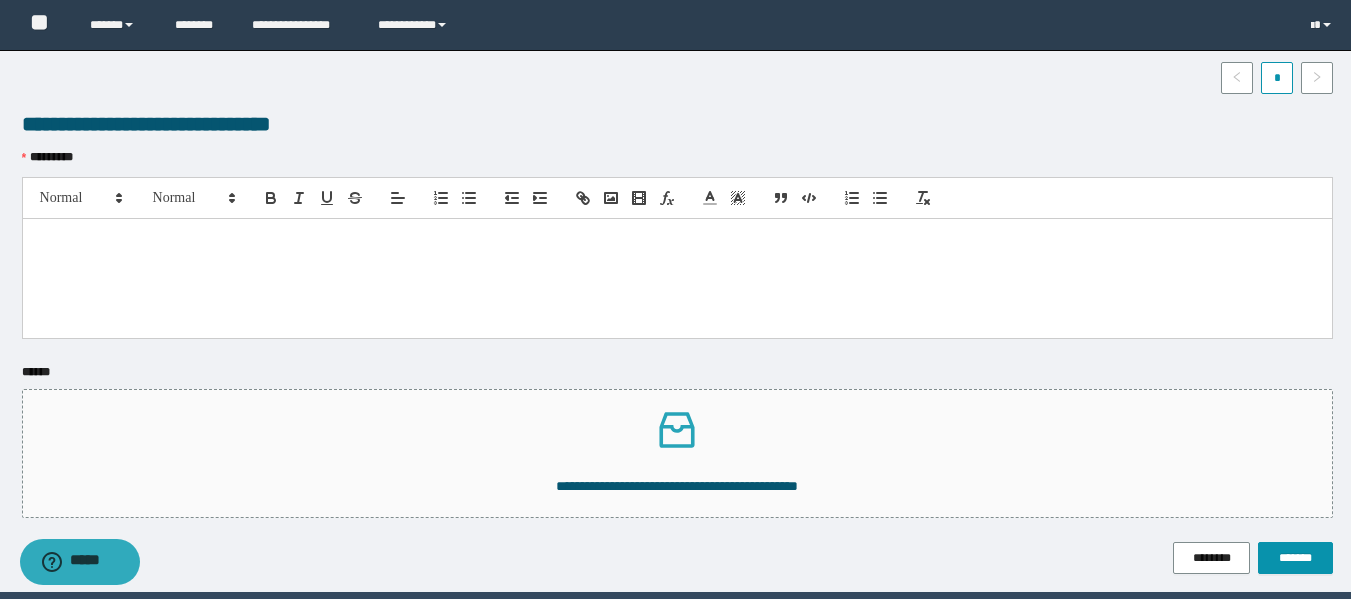 click at bounding box center (677, 278) 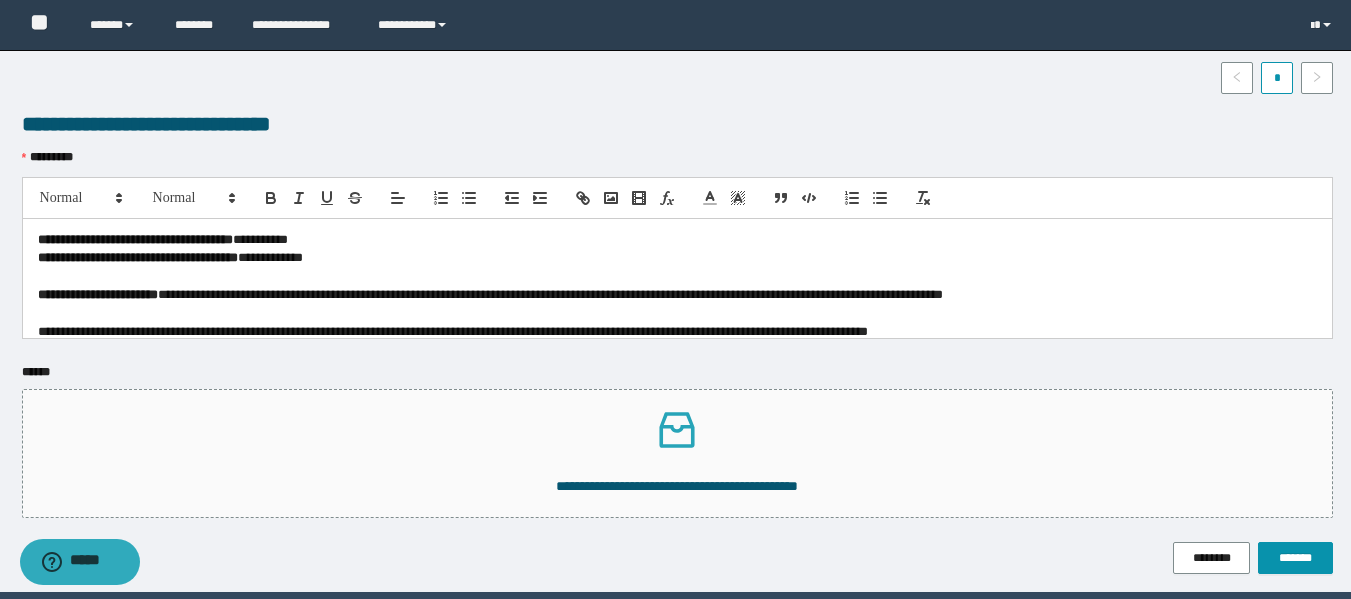 scroll, scrollTop: 0, scrollLeft: 0, axis: both 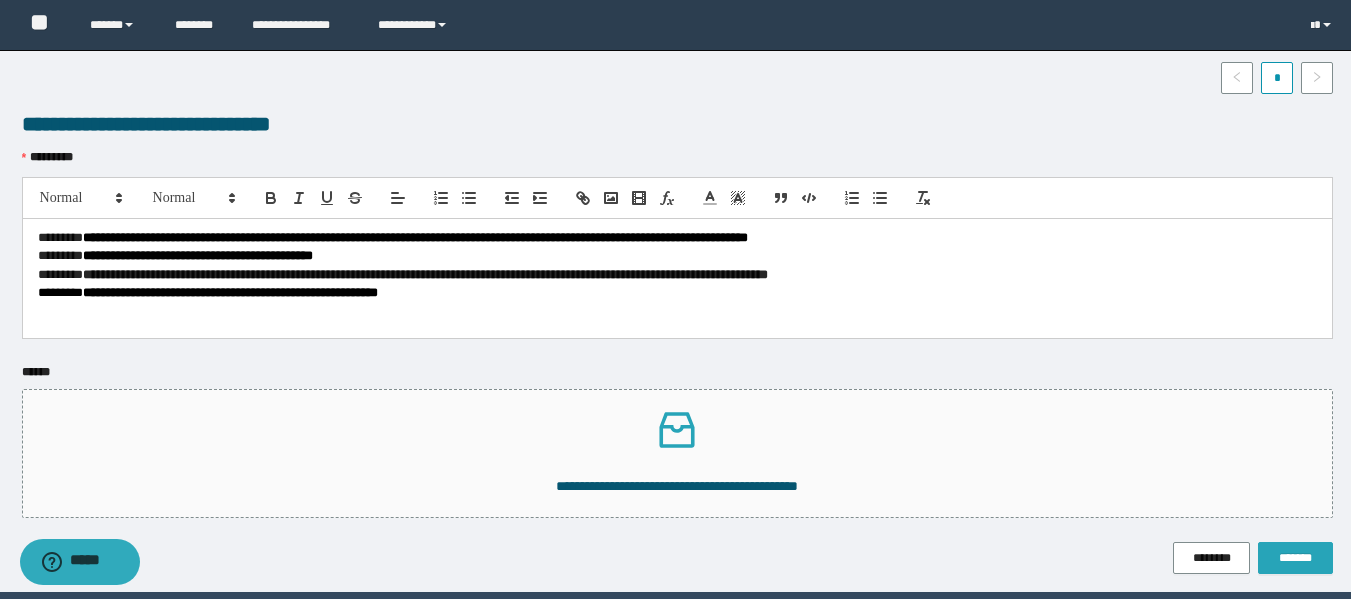 click on "*******" at bounding box center [1295, 558] 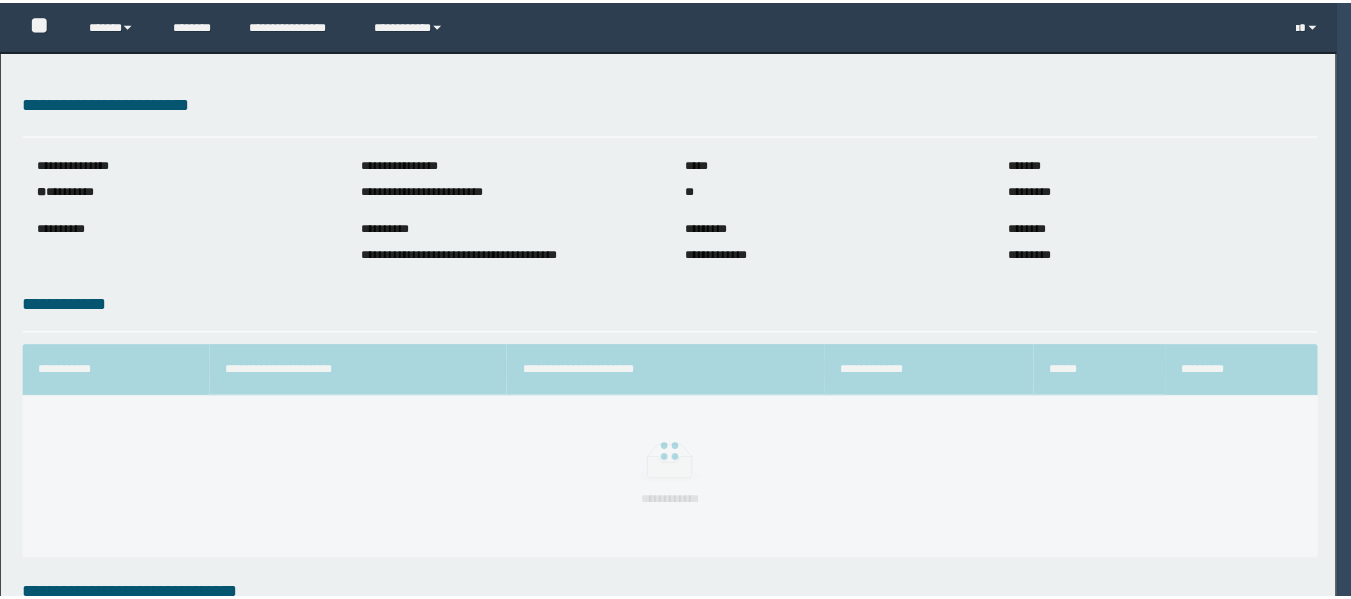 scroll, scrollTop: 0, scrollLeft: 0, axis: both 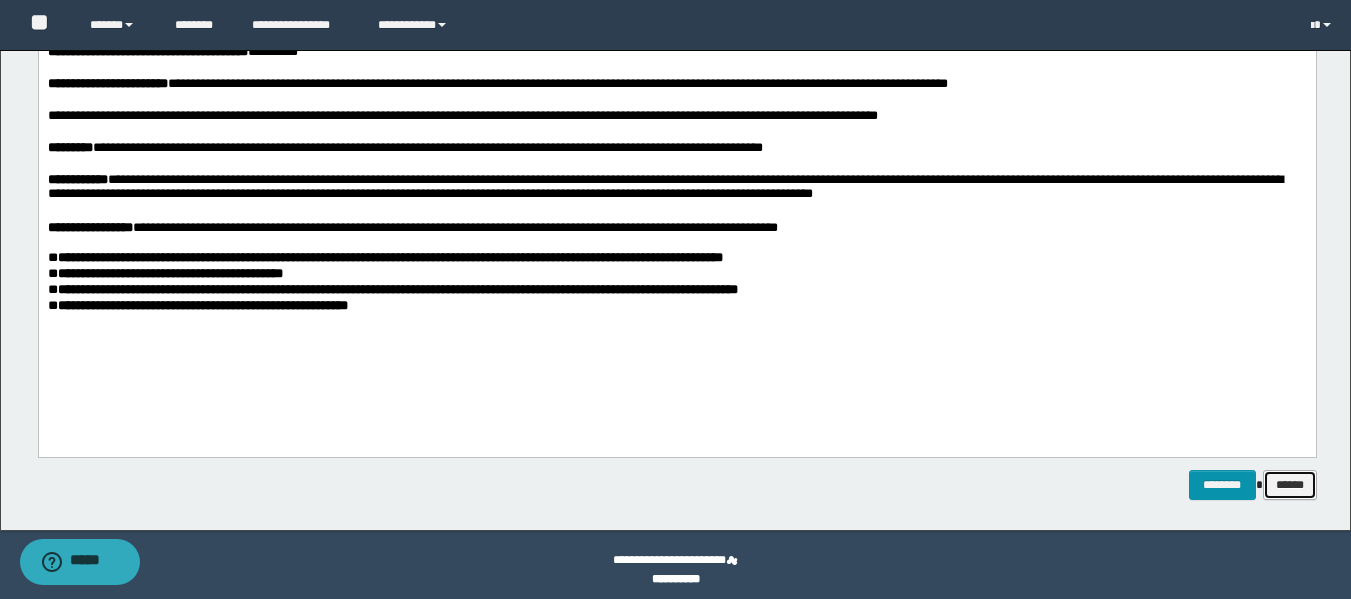 click on "******" at bounding box center (1290, 485) 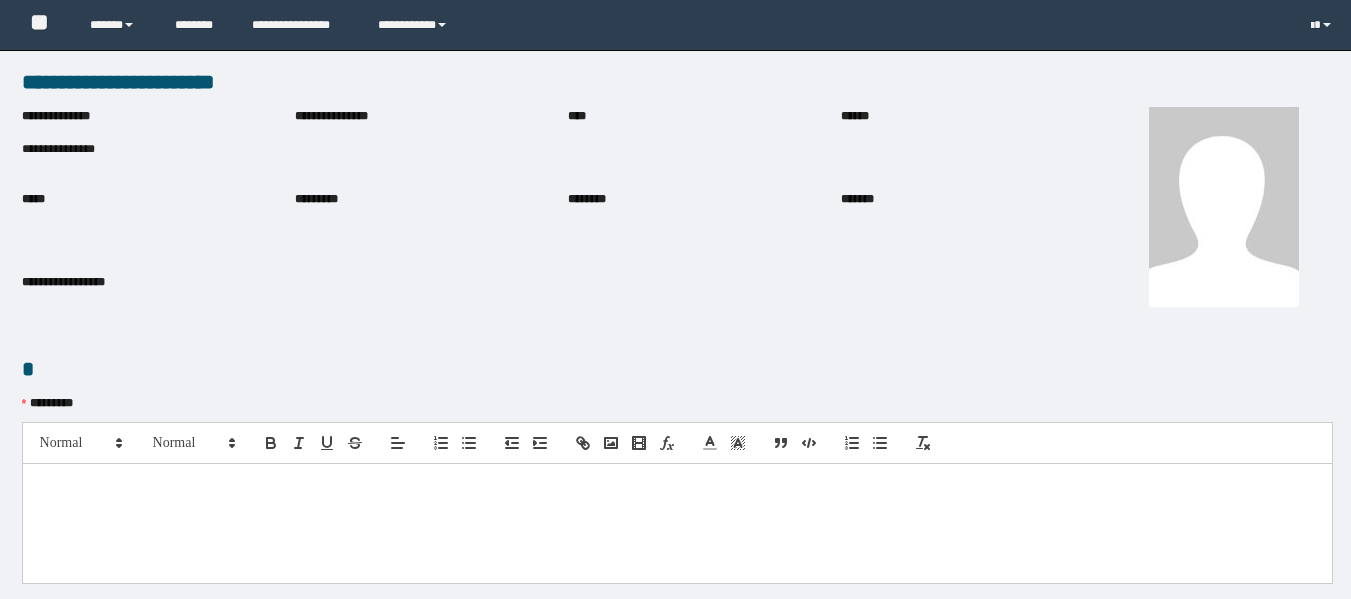 scroll, scrollTop: 0, scrollLeft: 0, axis: both 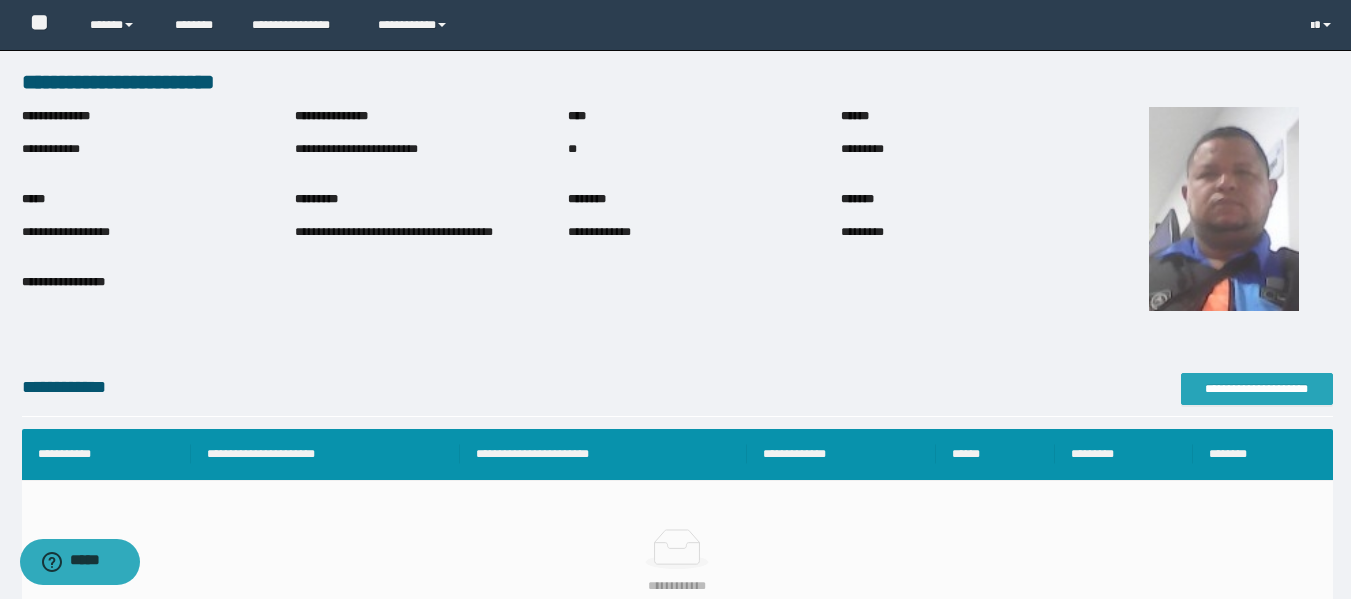 click on "**********" at bounding box center [1257, 389] 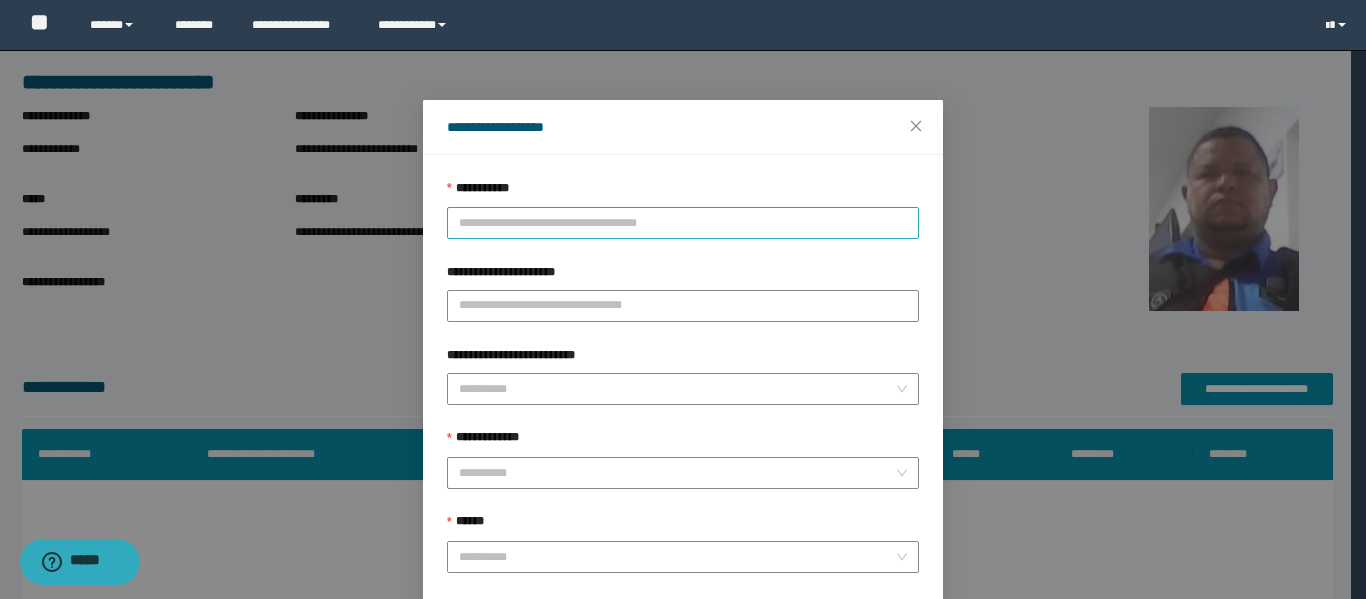 click on "**********" at bounding box center (683, 223) 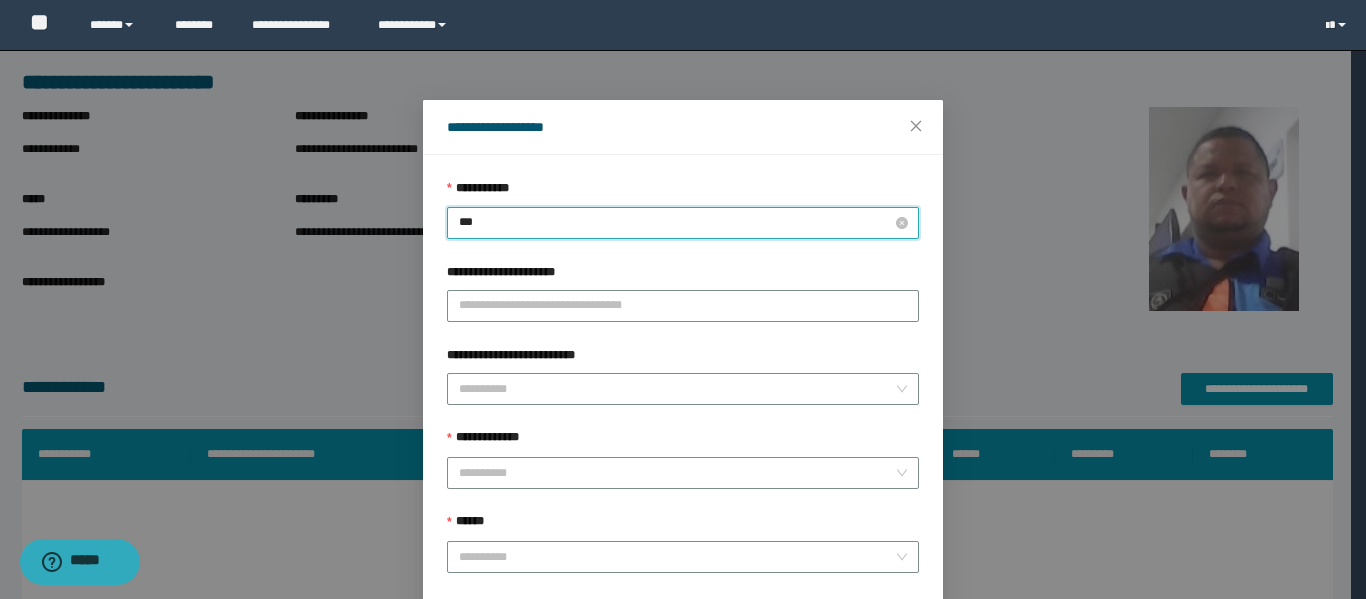 type on "****" 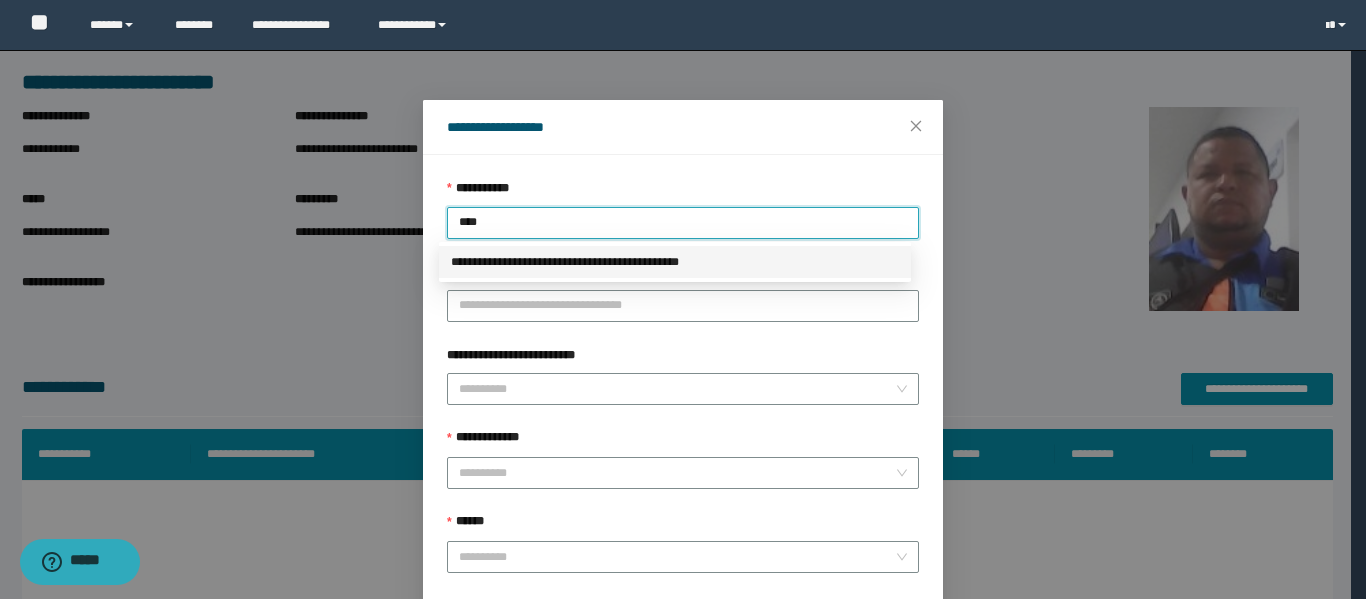 click on "**********" at bounding box center (675, 262) 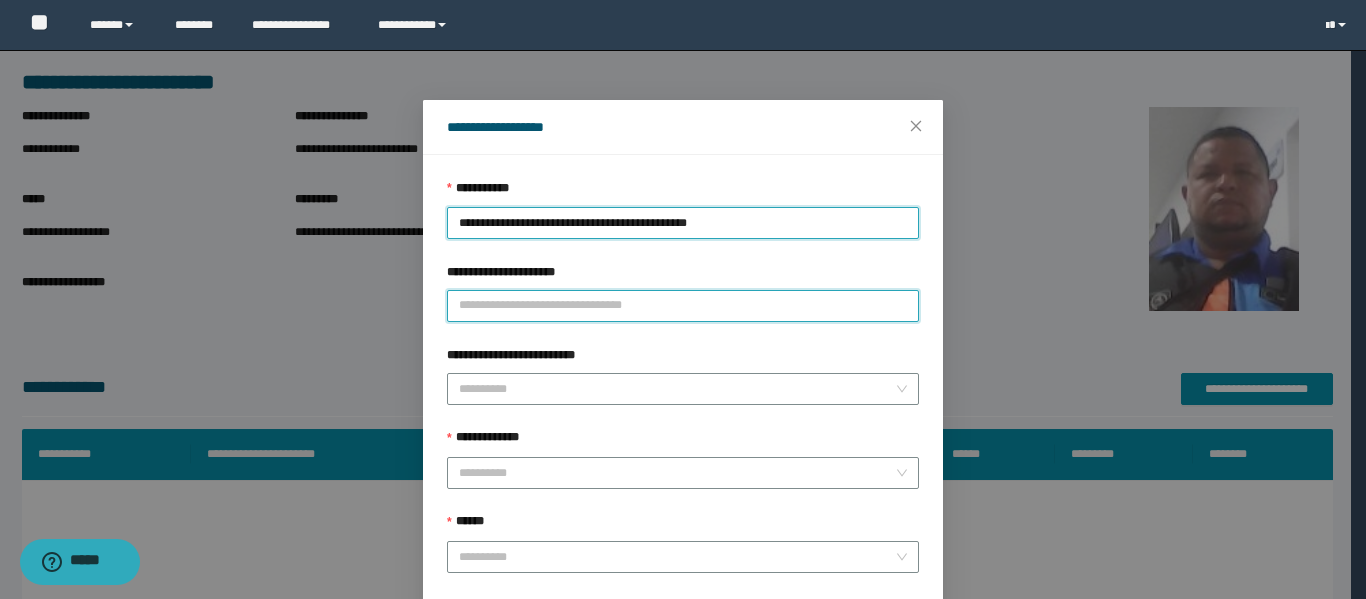 click on "**********" at bounding box center (683, 306) 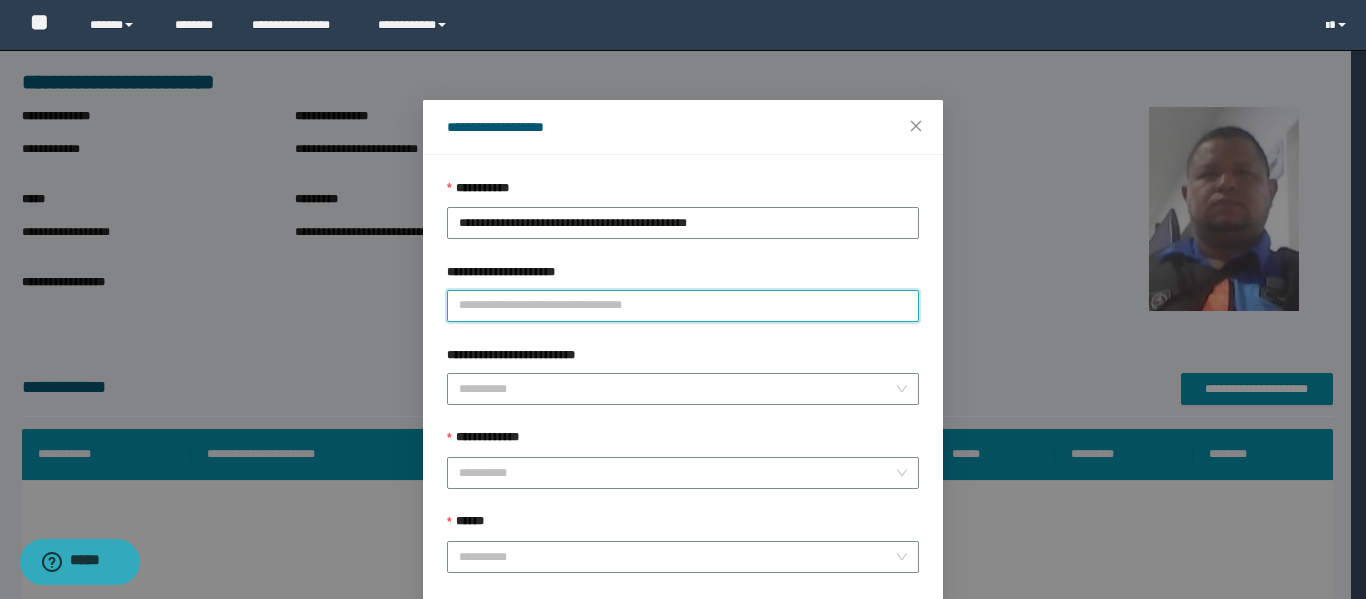 type on "**********" 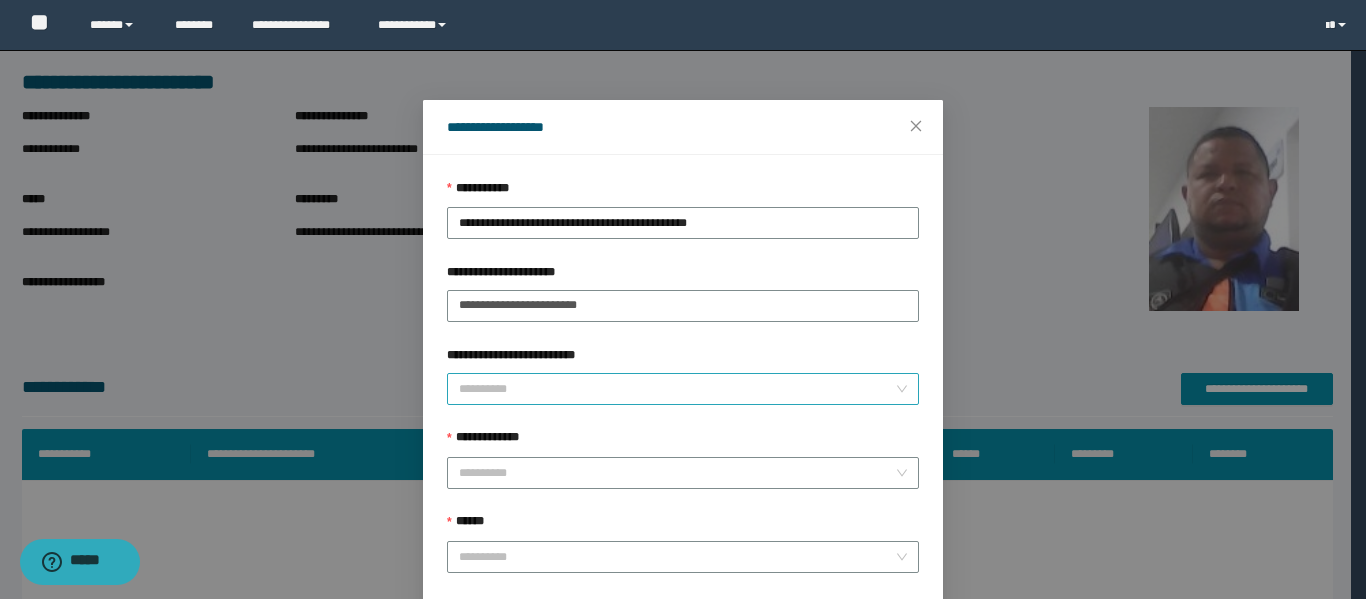 click on "**********" at bounding box center [677, 389] 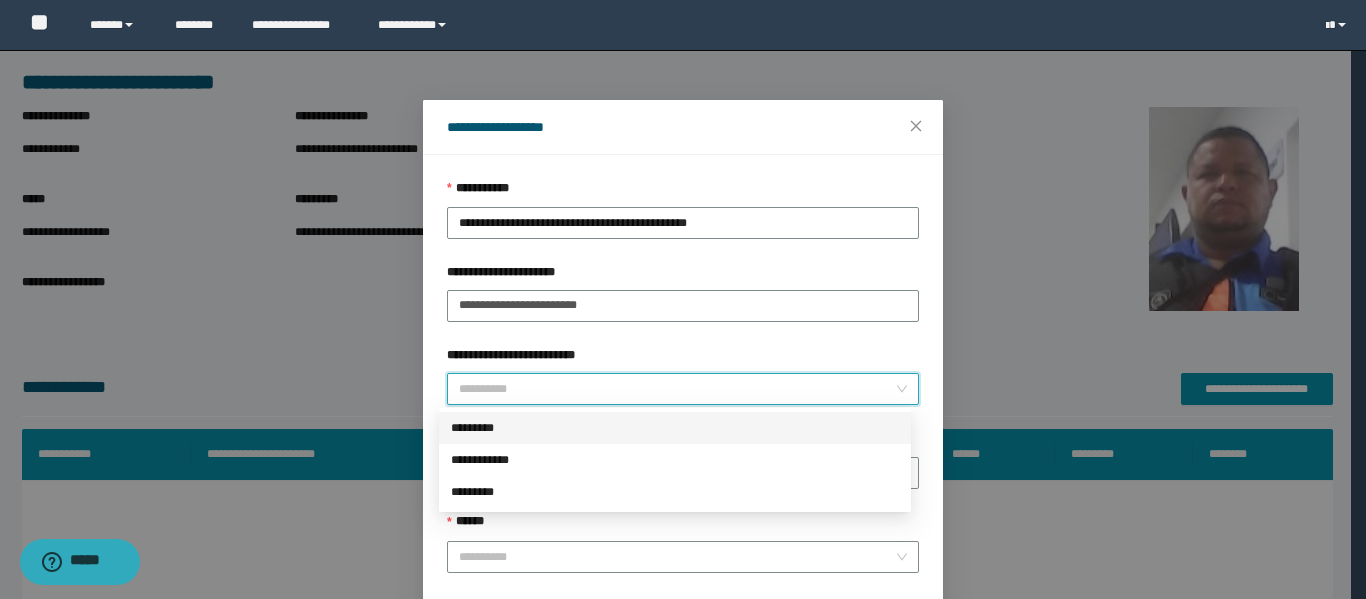 click on "*********" at bounding box center [675, 428] 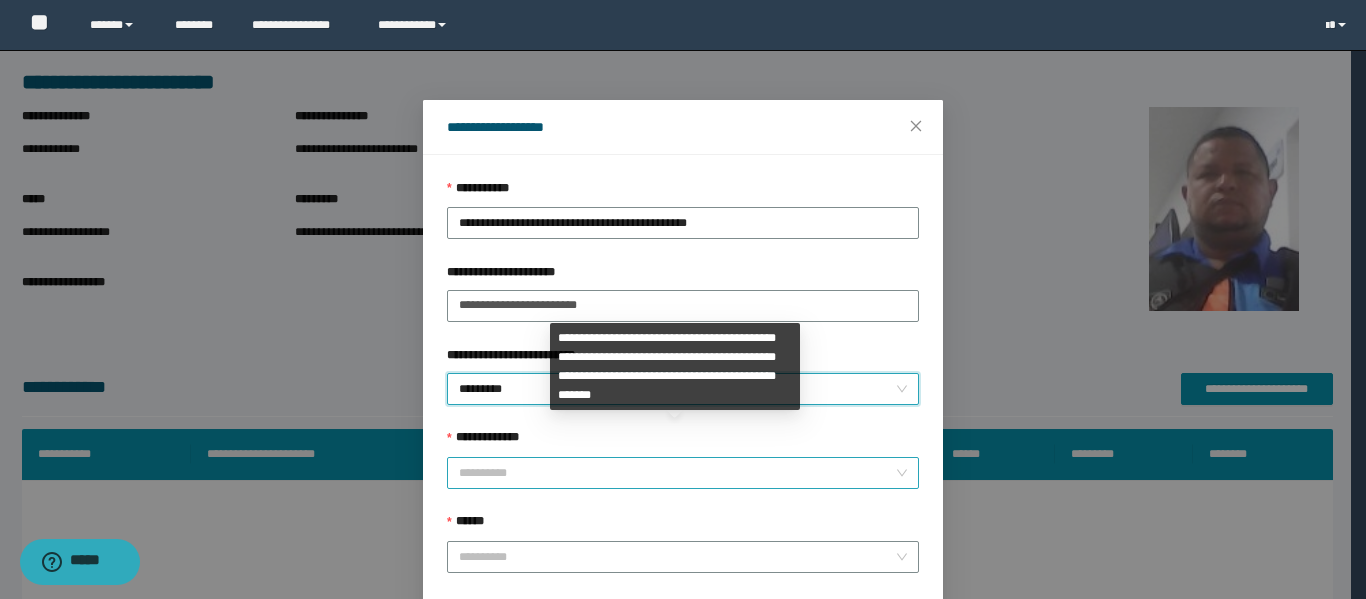 click on "**********" at bounding box center (677, 473) 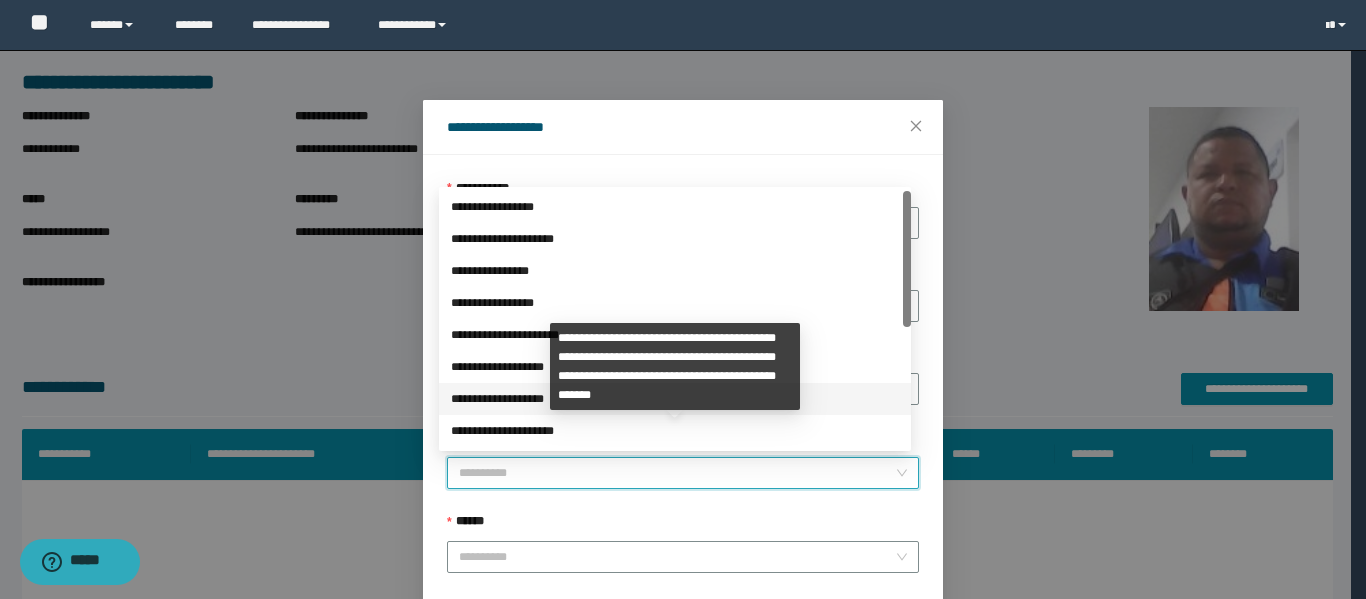 scroll, scrollTop: 224, scrollLeft: 0, axis: vertical 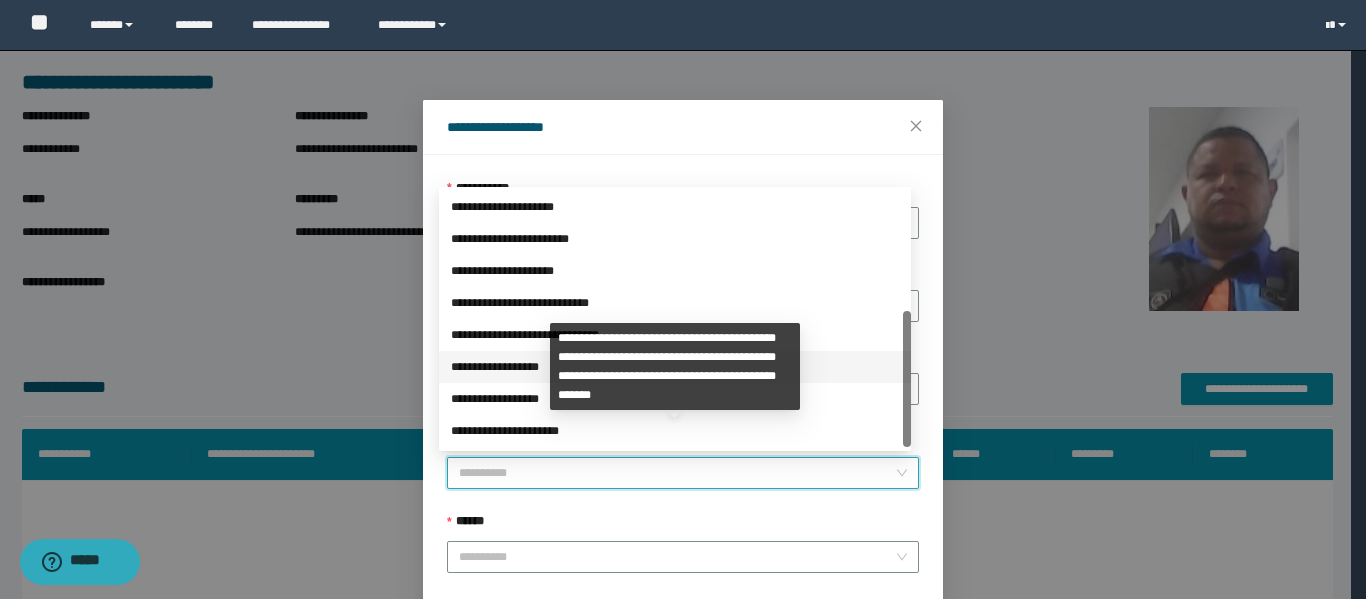 click on "**********" at bounding box center (675, 367) 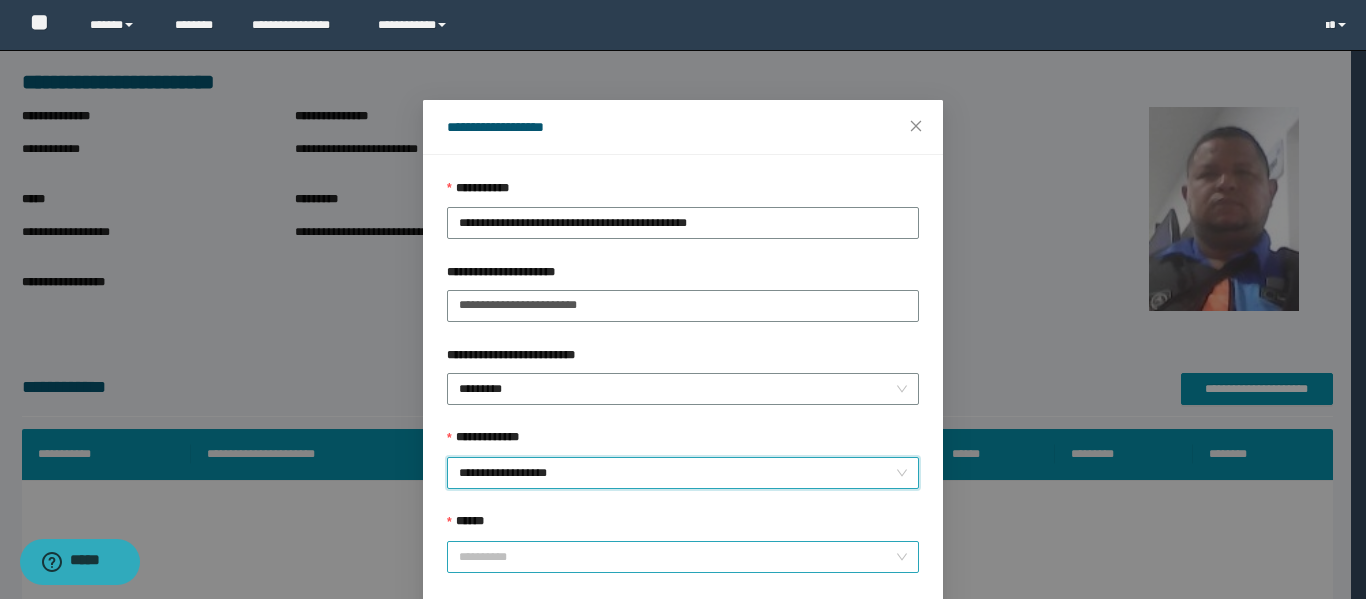 click on "******" at bounding box center [677, 557] 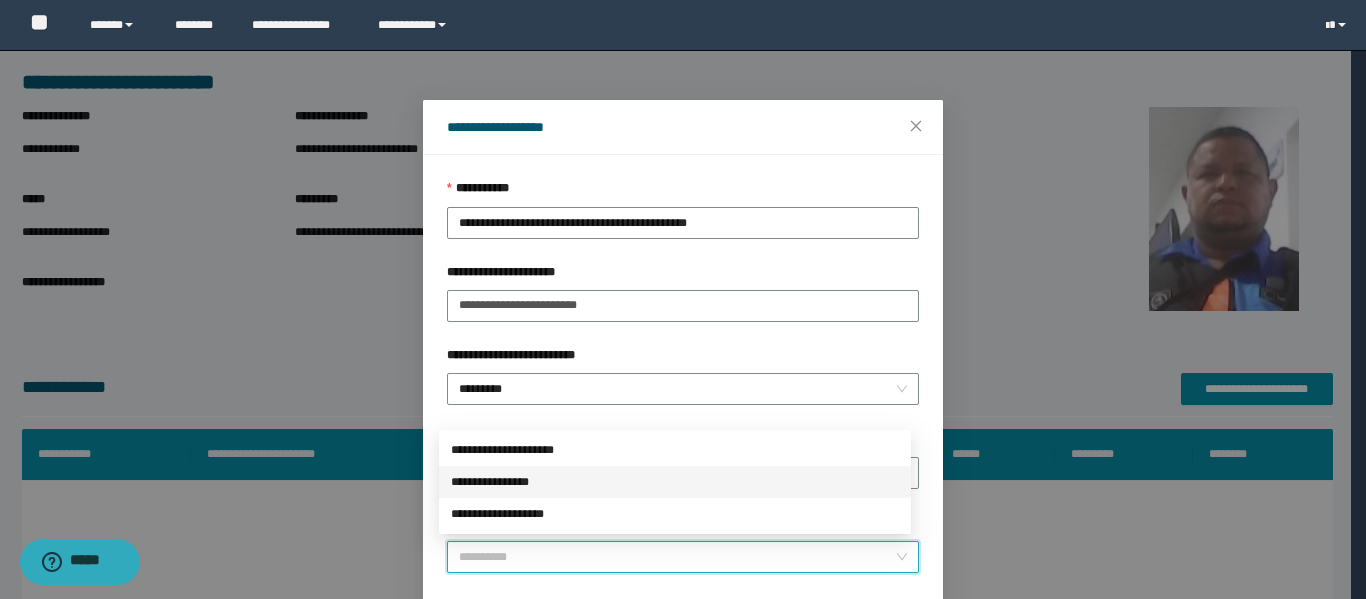 click on "**********" at bounding box center (675, 482) 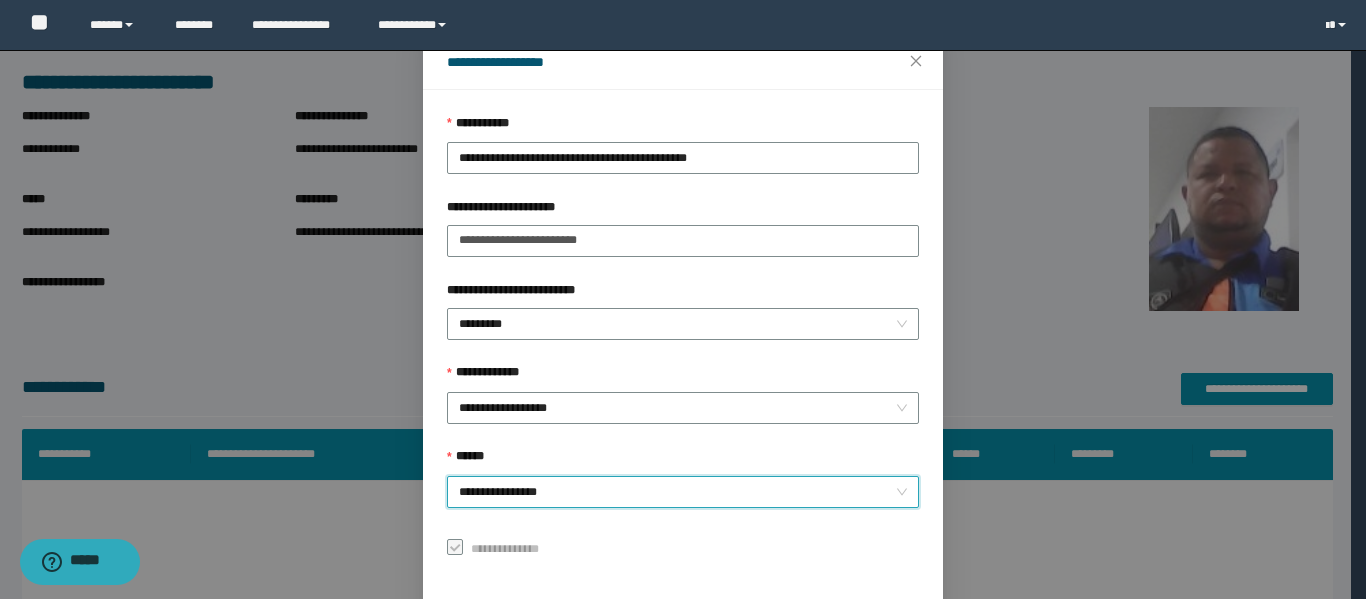 scroll, scrollTop: 153, scrollLeft: 0, axis: vertical 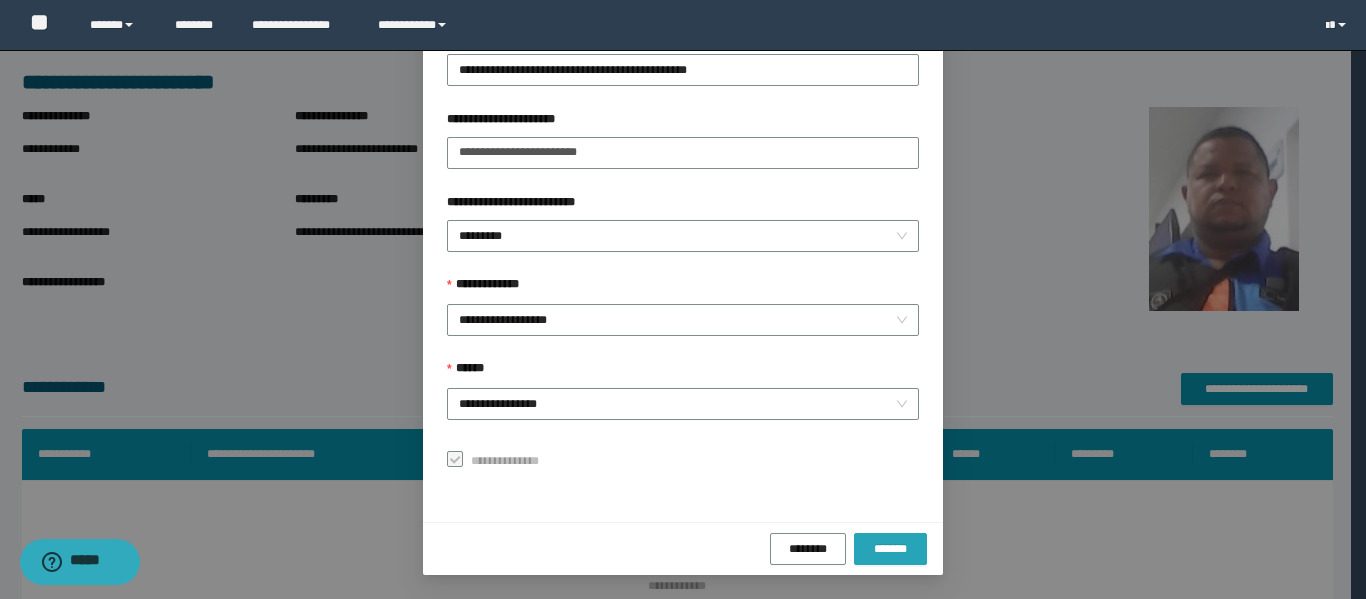 click on "*******" at bounding box center [890, 549] 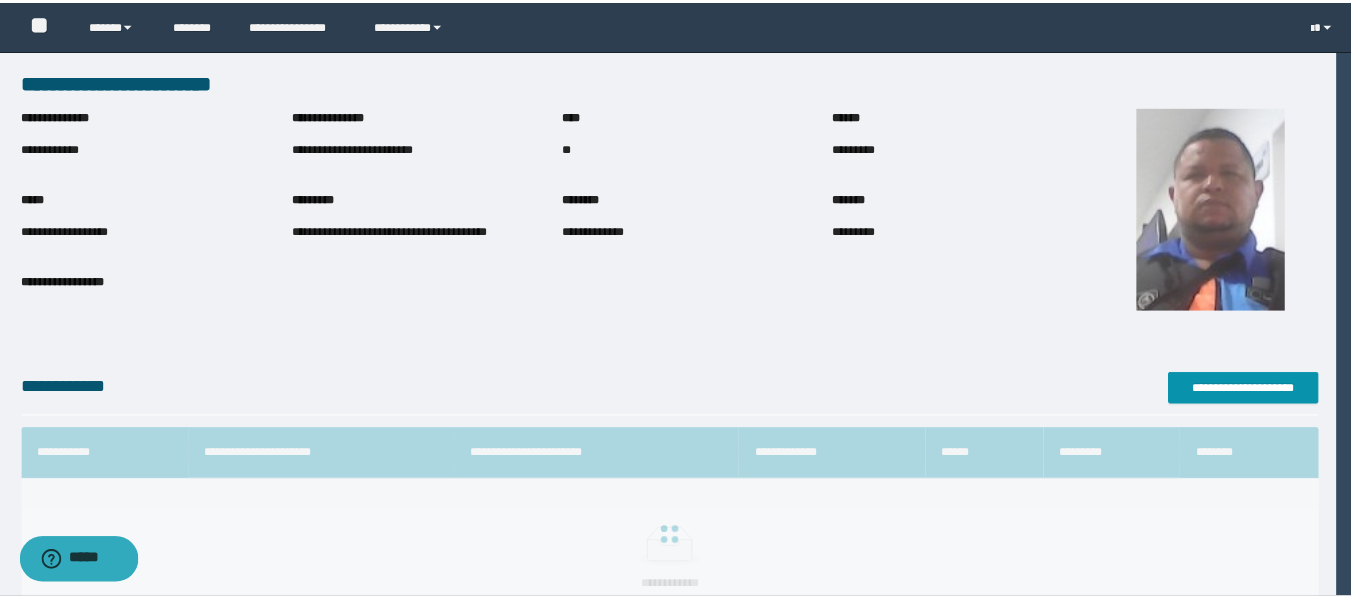 scroll, scrollTop: 106, scrollLeft: 0, axis: vertical 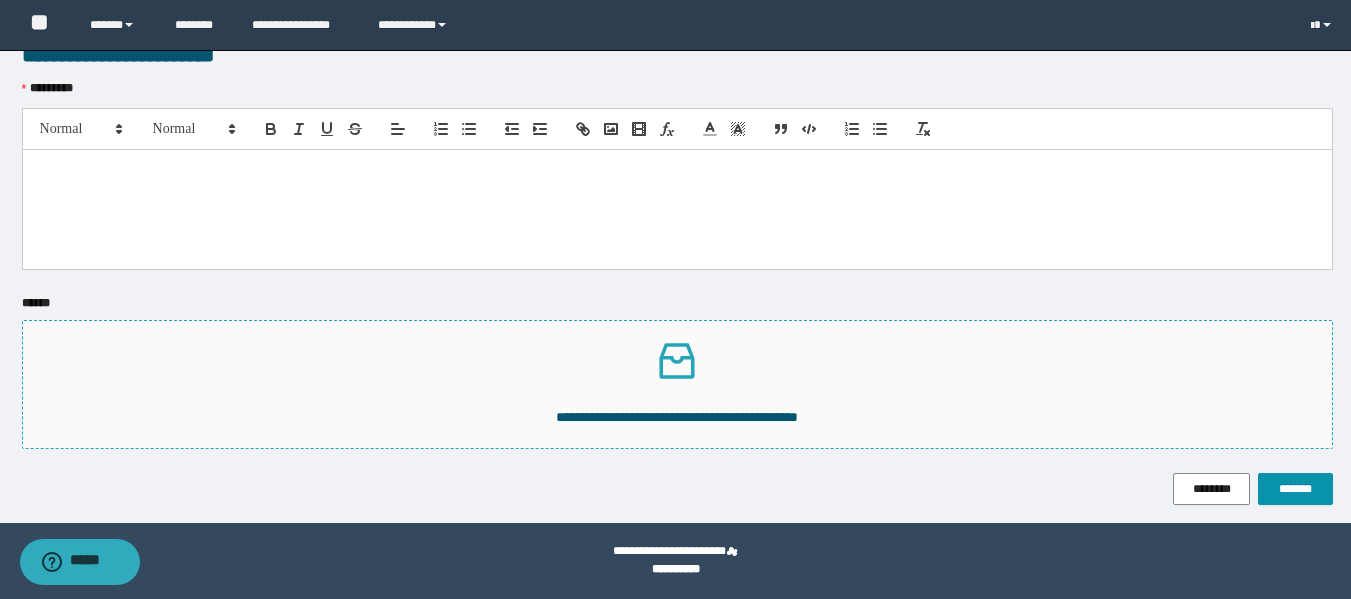 click on "**********" at bounding box center (677, 417) 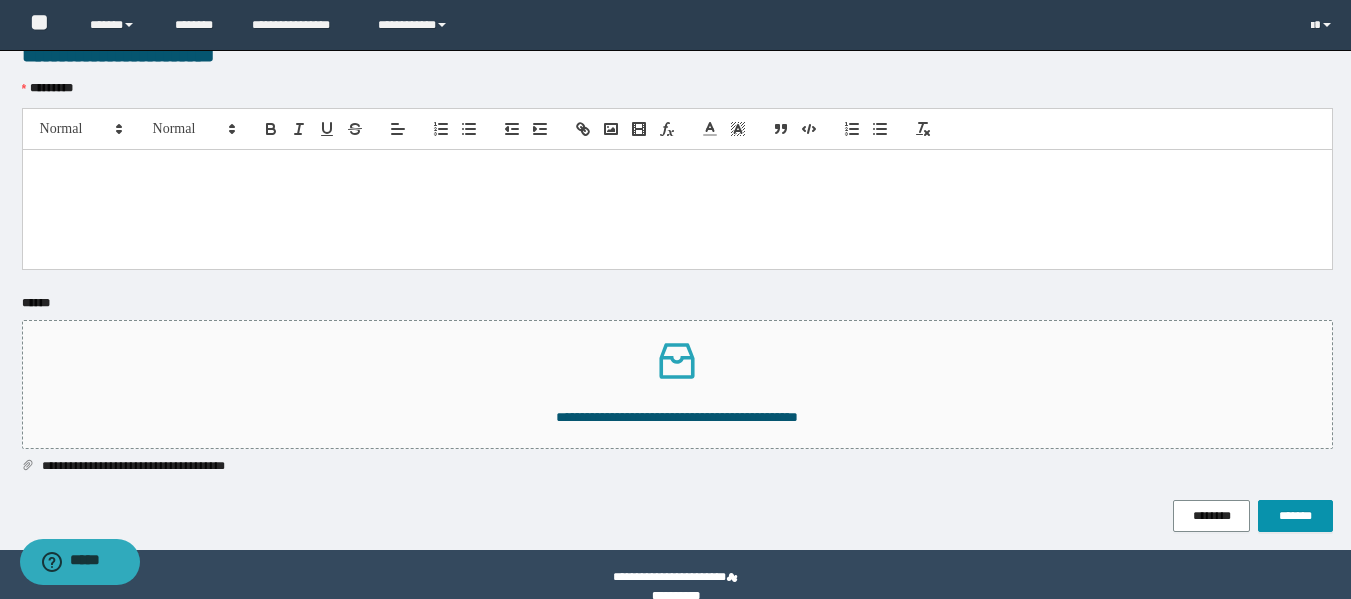 click at bounding box center [677, 209] 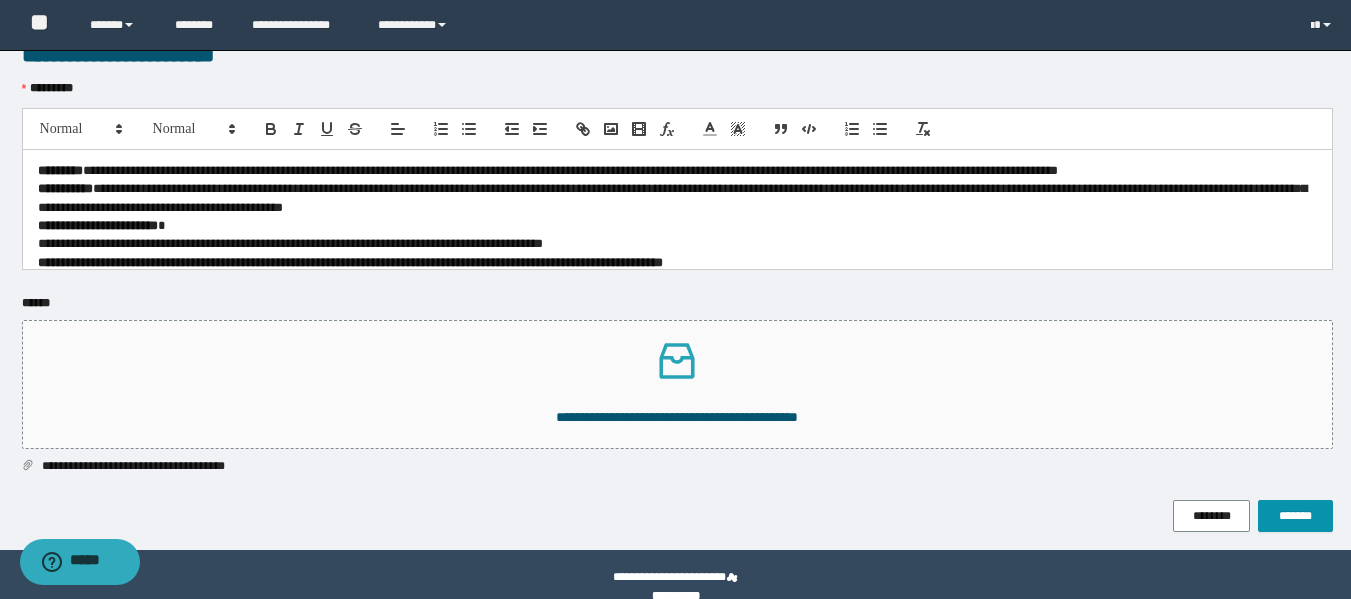scroll, scrollTop: 0, scrollLeft: 0, axis: both 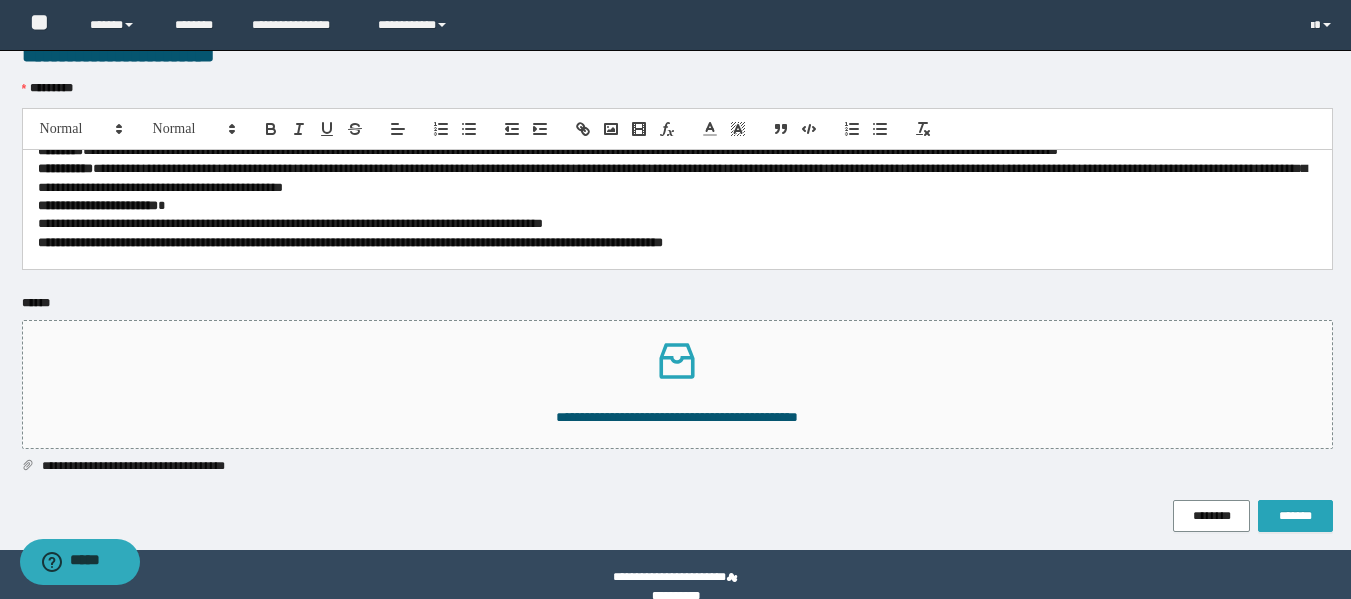 click on "*******" at bounding box center (1295, 516) 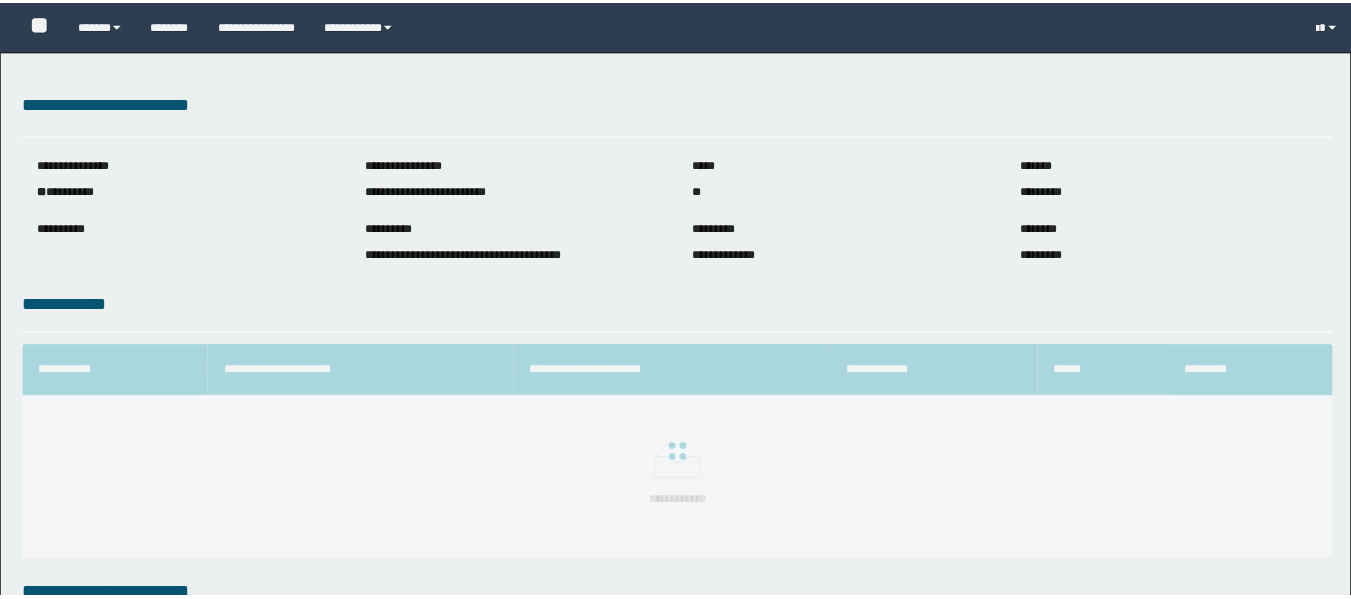 scroll, scrollTop: 0, scrollLeft: 0, axis: both 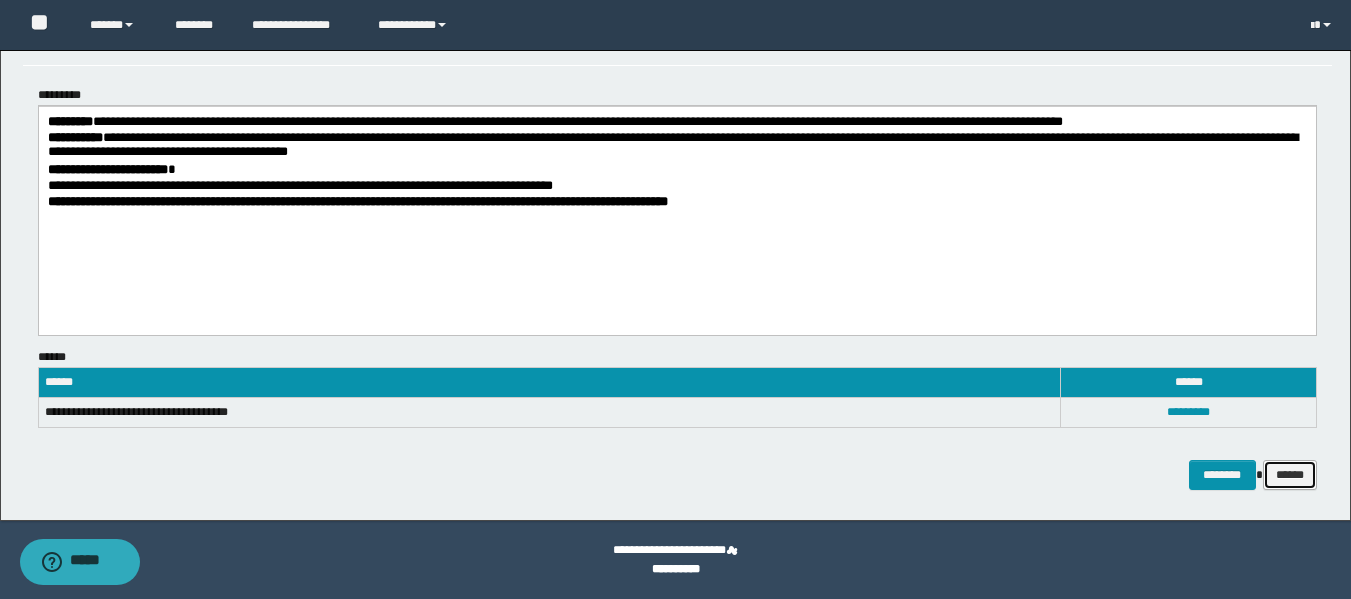click on "******" at bounding box center [1290, 475] 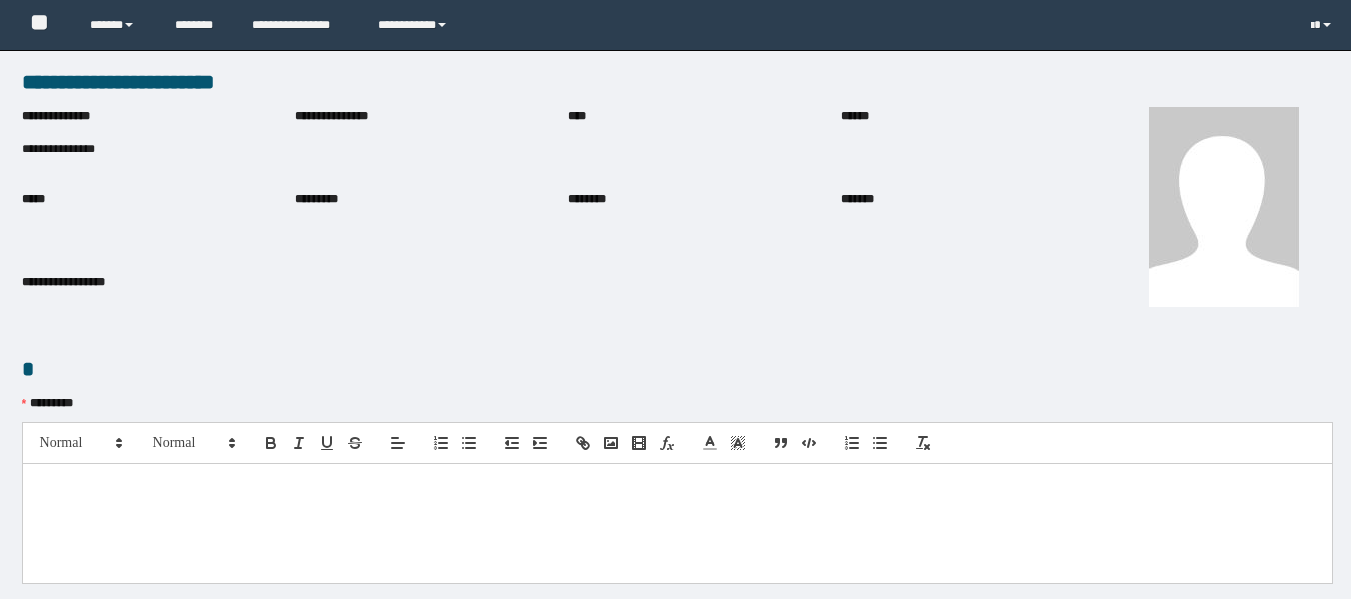 scroll, scrollTop: 0, scrollLeft: 0, axis: both 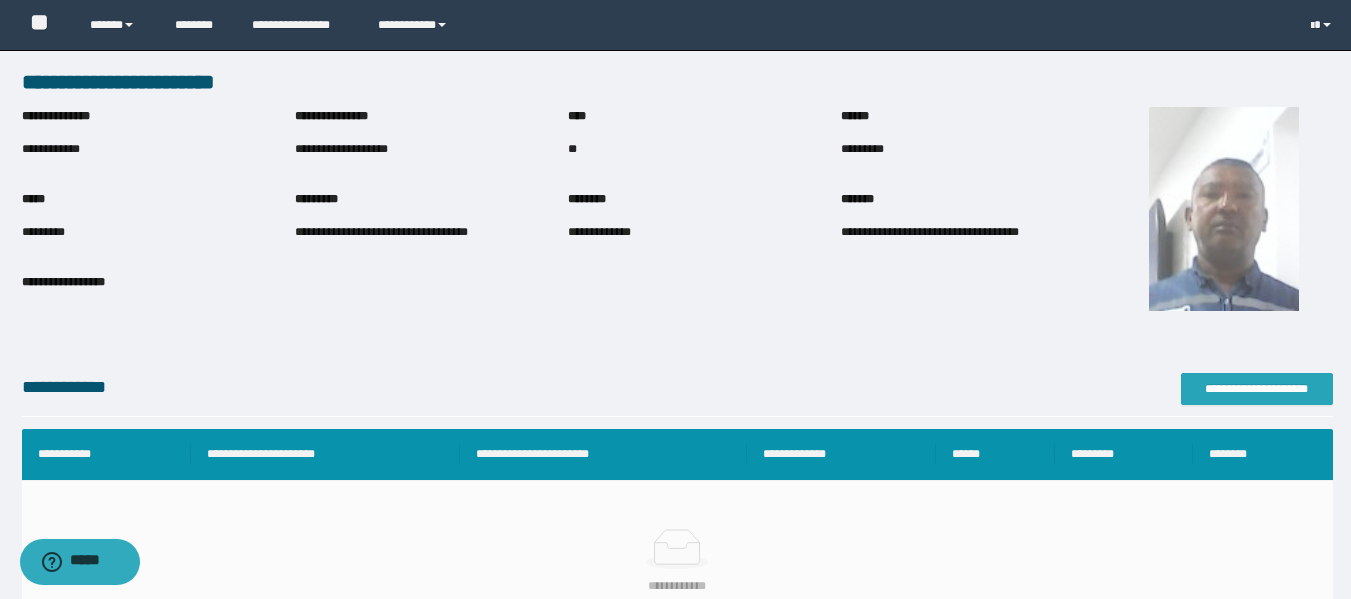 click on "**********" at bounding box center [1257, 389] 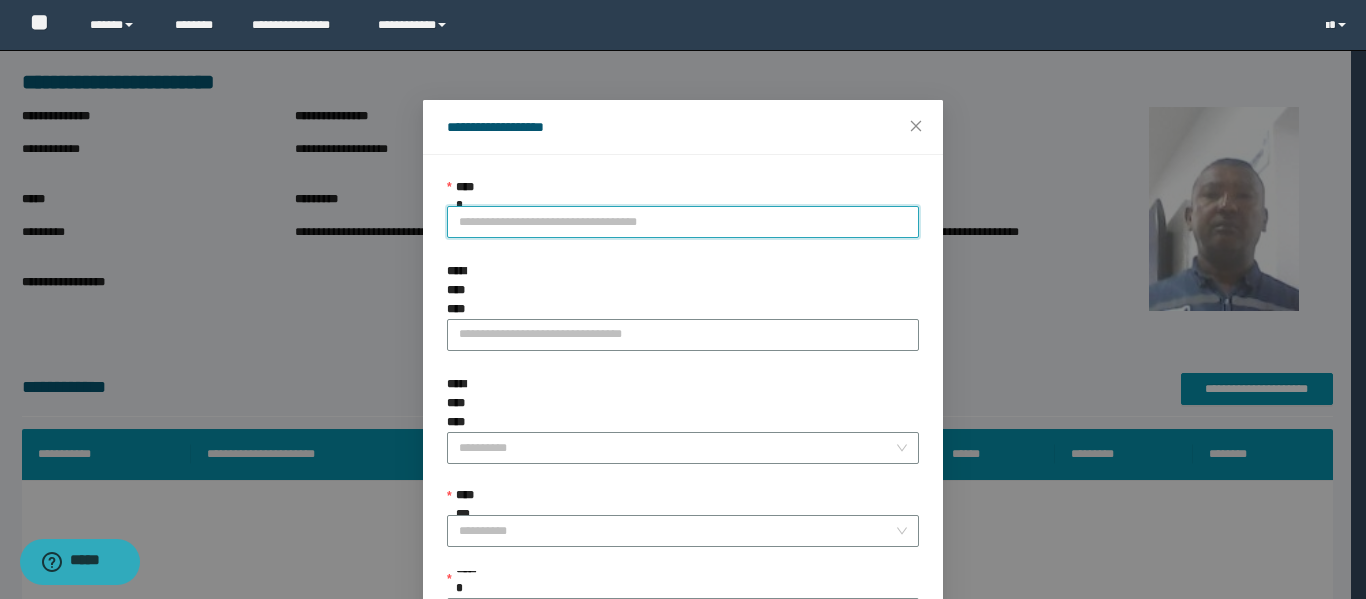 click on "**********" at bounding box center (683, 222) 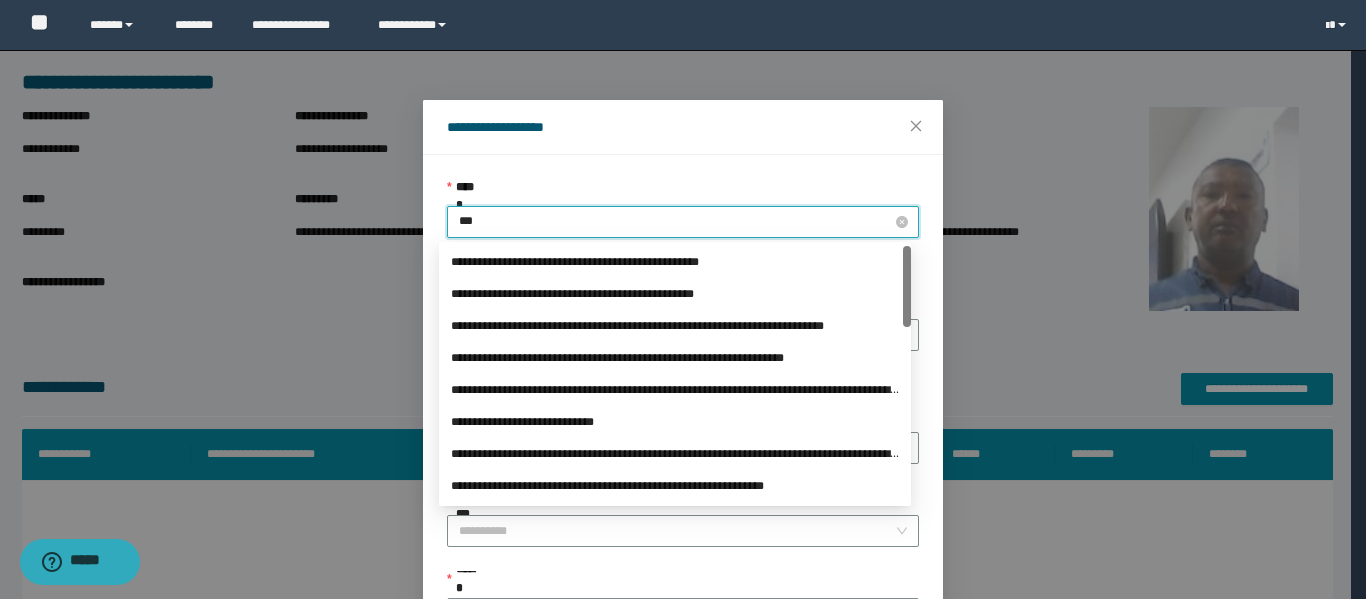 type on "****" 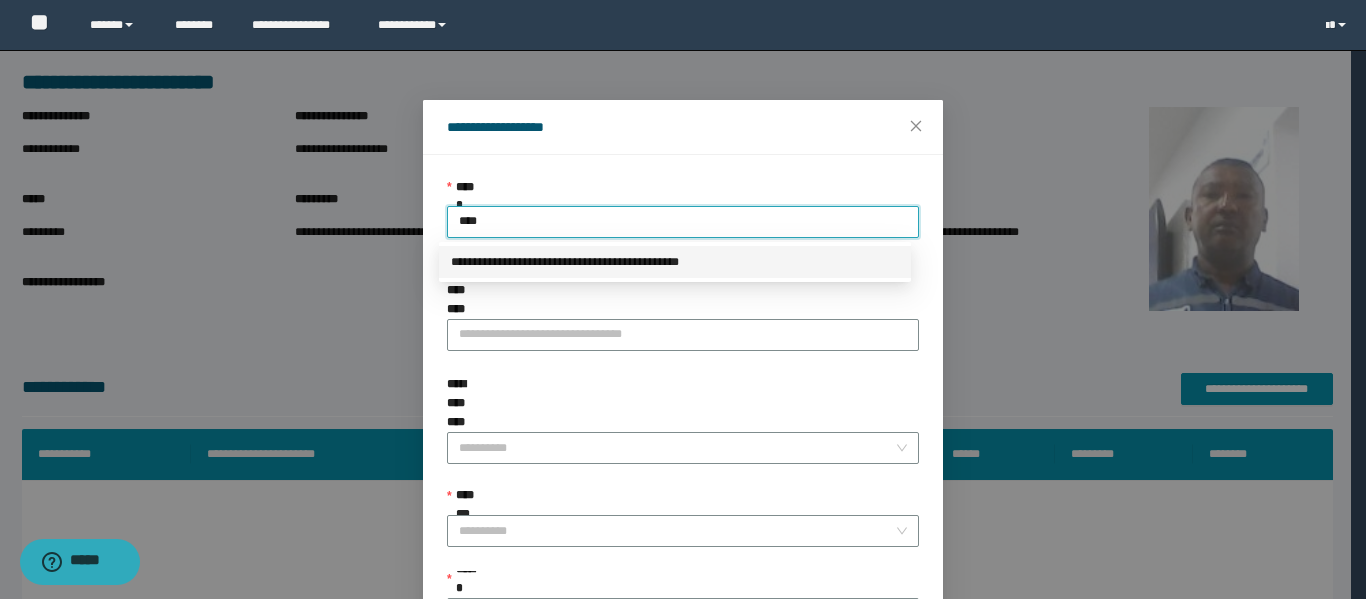 click on "**********" at bounding box center [675, 262] 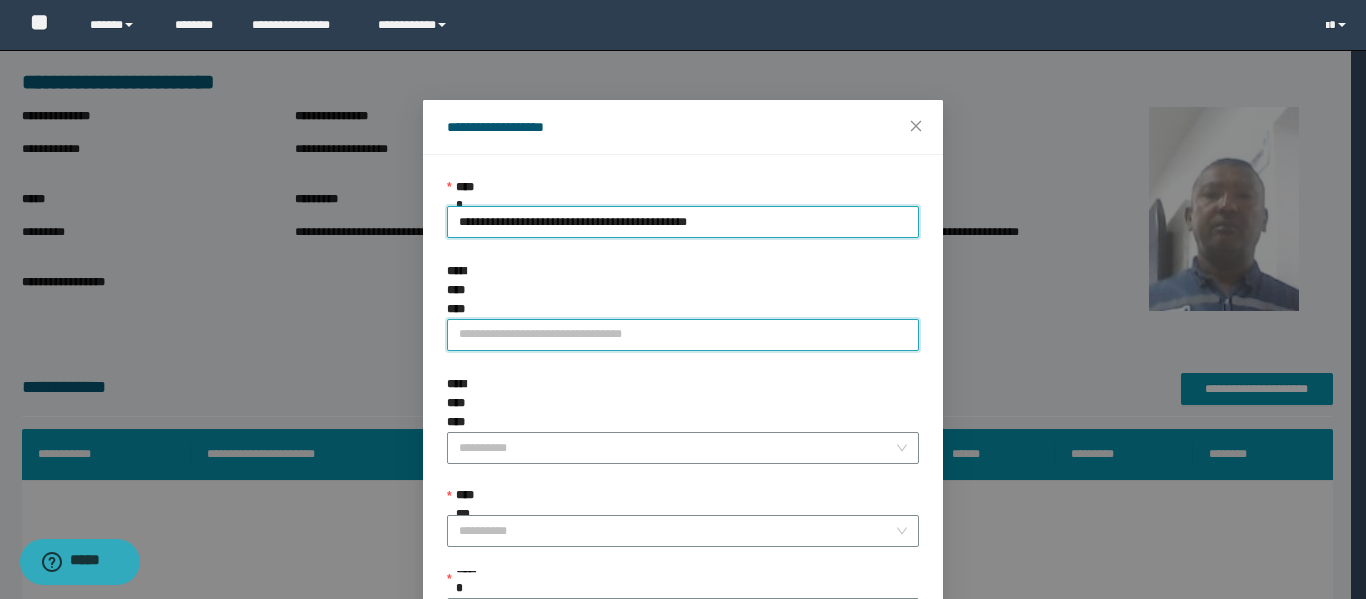 click on "**********" at bounding box center [683, 335] 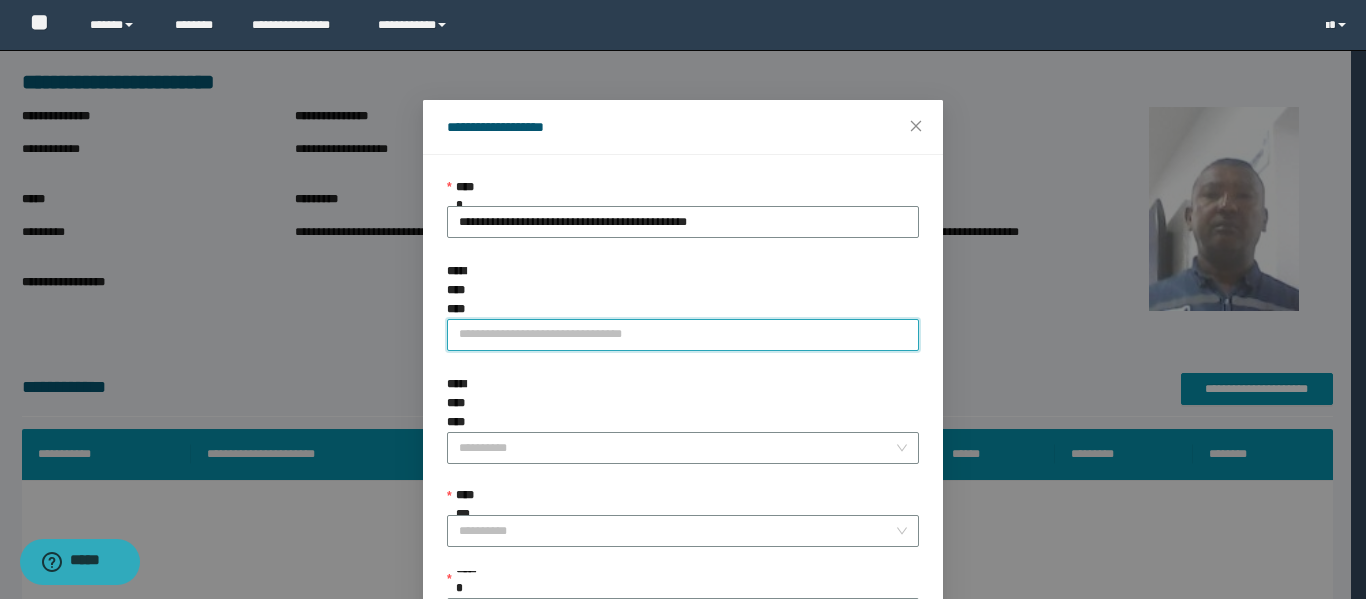 type on "**********" 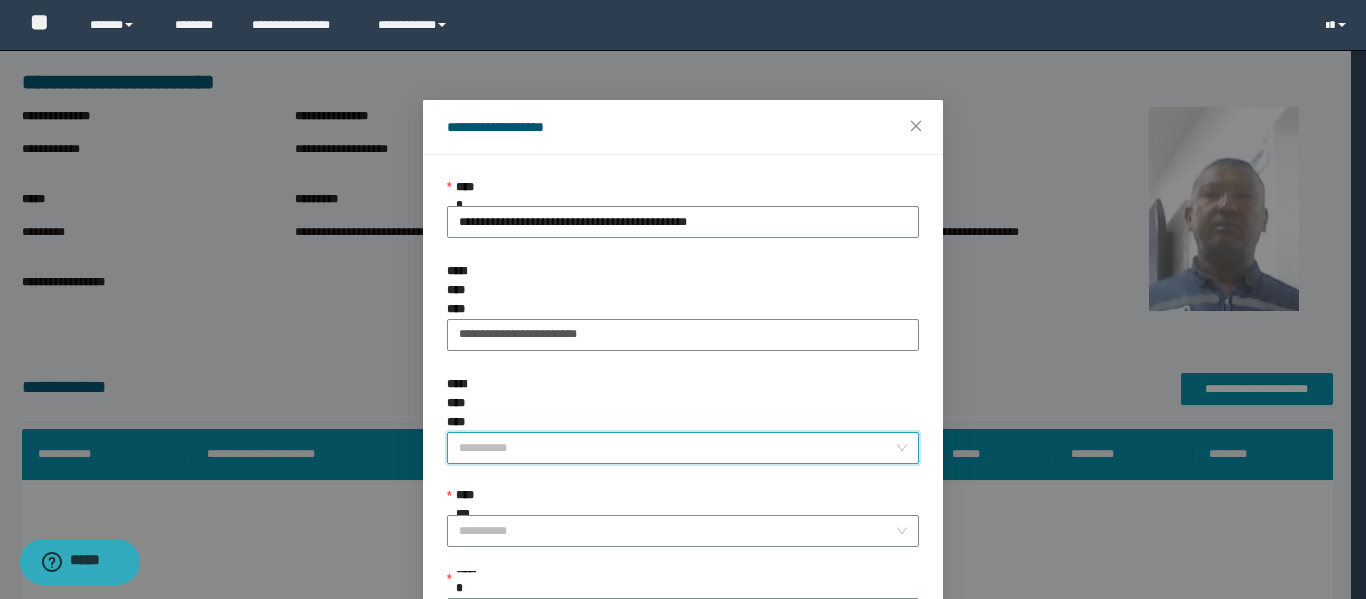 click on "**********" at bounding box center (677, 448) 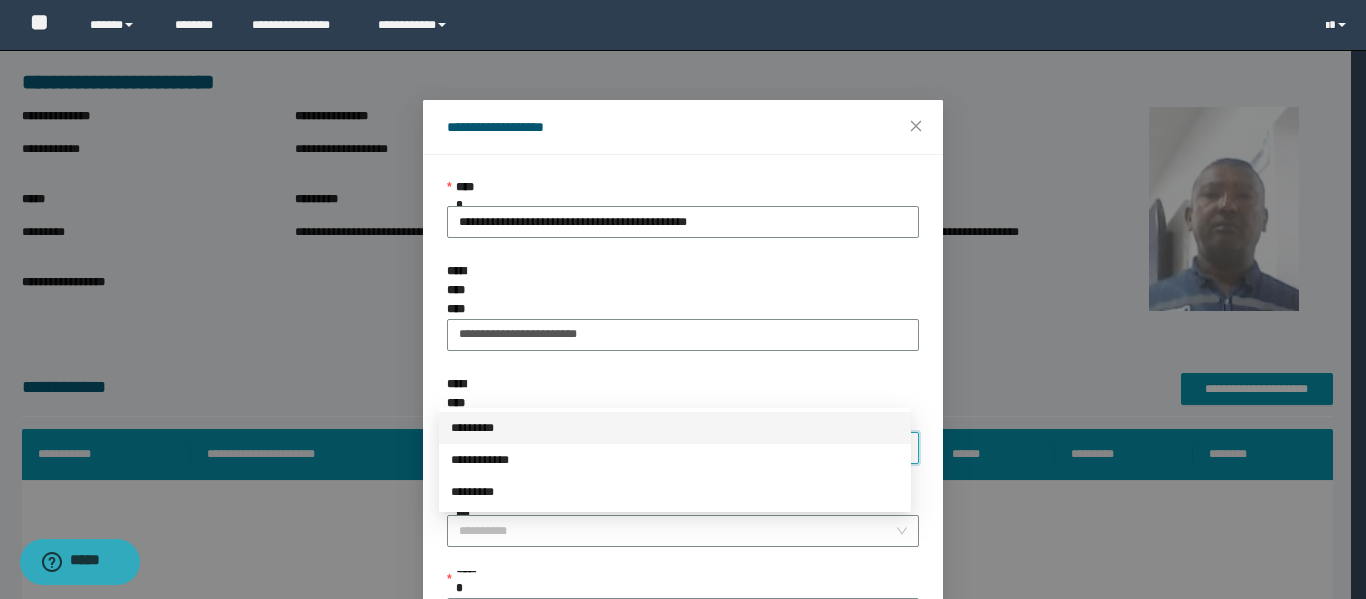 click on "*********" at bounding box center [675, 428] 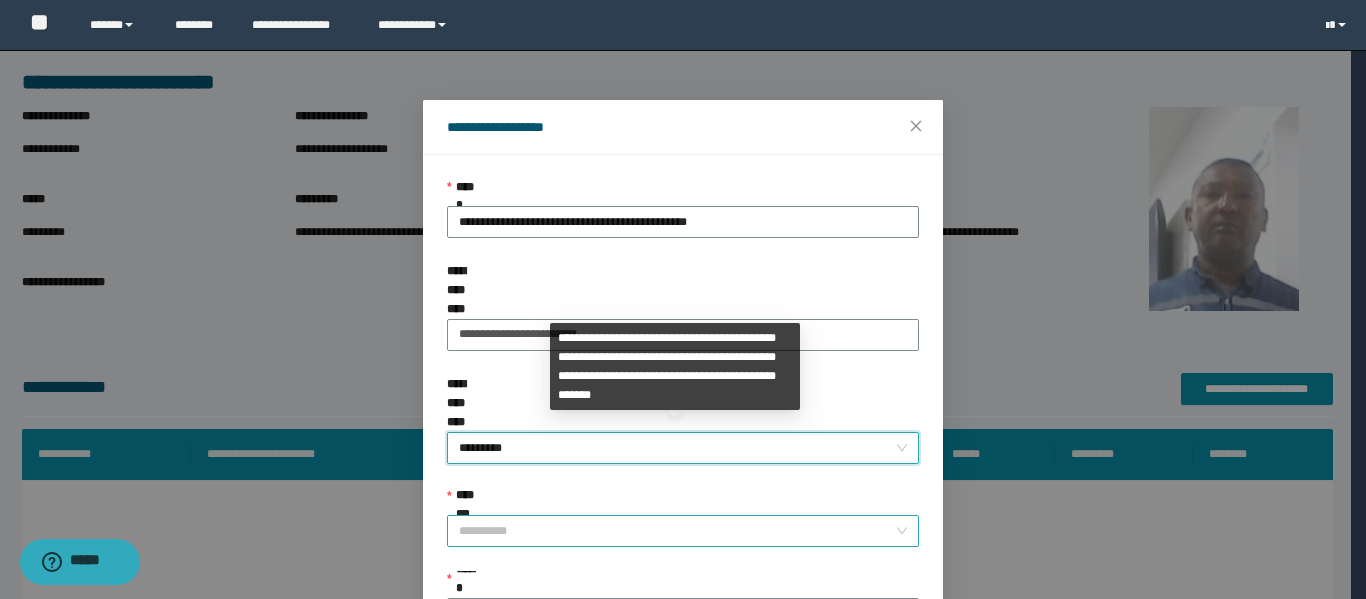 click on "**********" at bounding box center [677, 531] 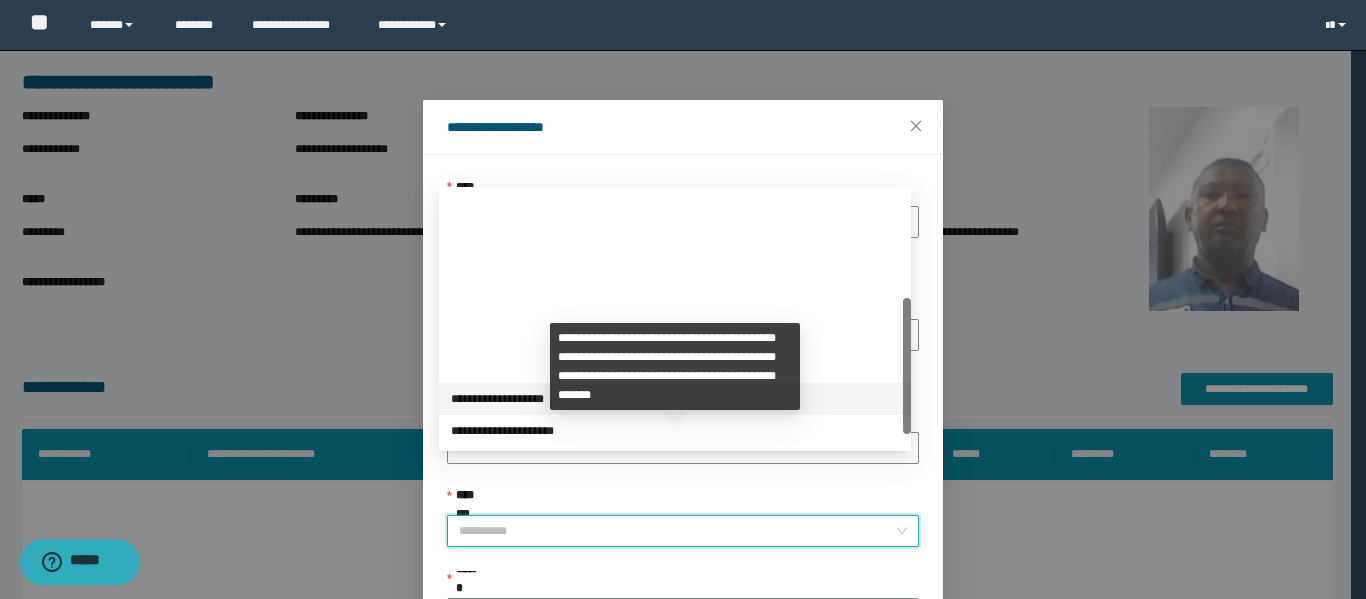 scroll, scrollTop: 224, scrollLeft: 0, axis: vertical 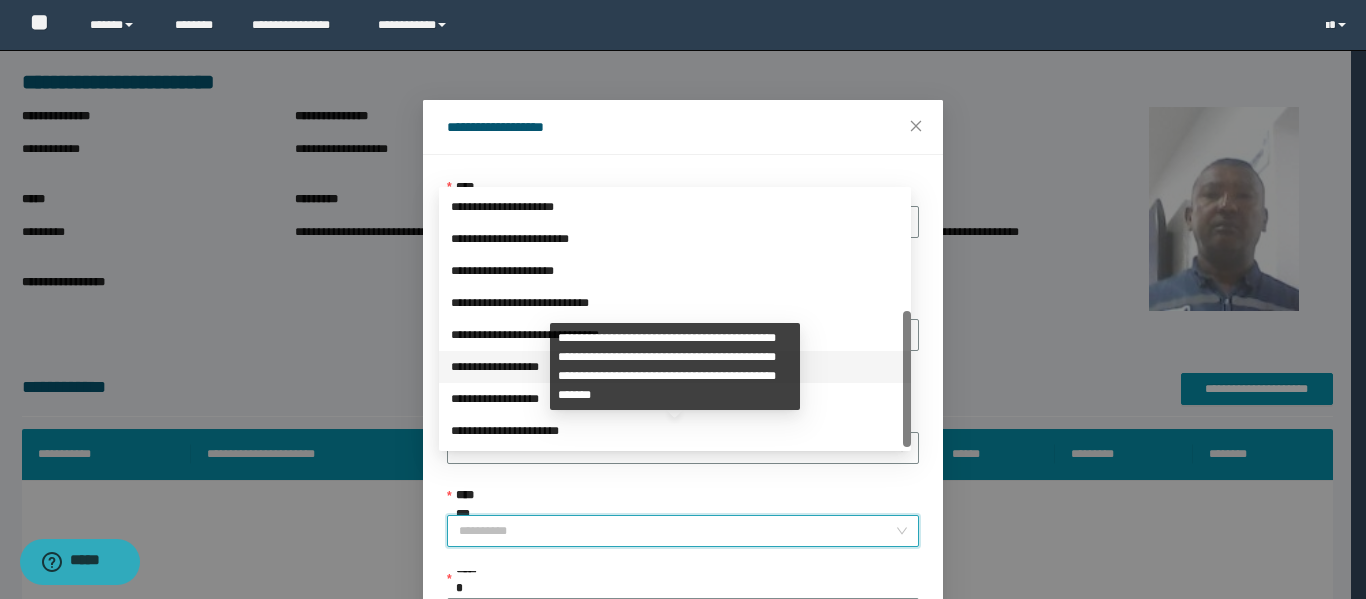click on "**********" at bounding box center [675, 367] 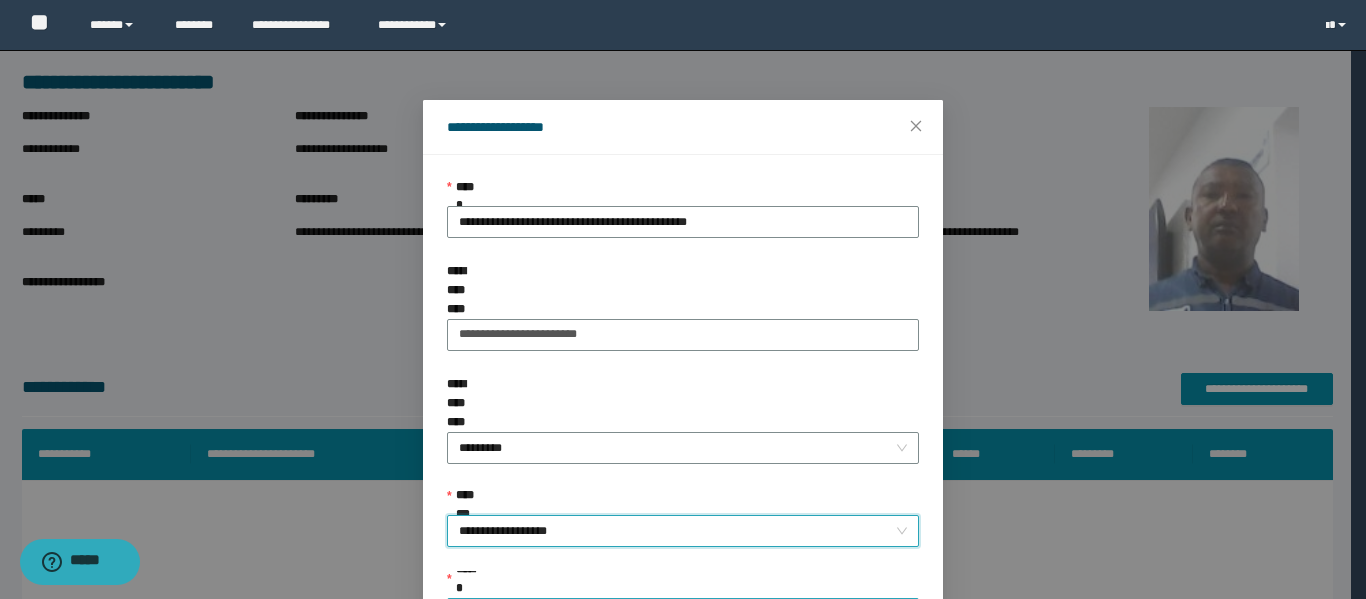 click on "******" at bounding box center (677, 614) 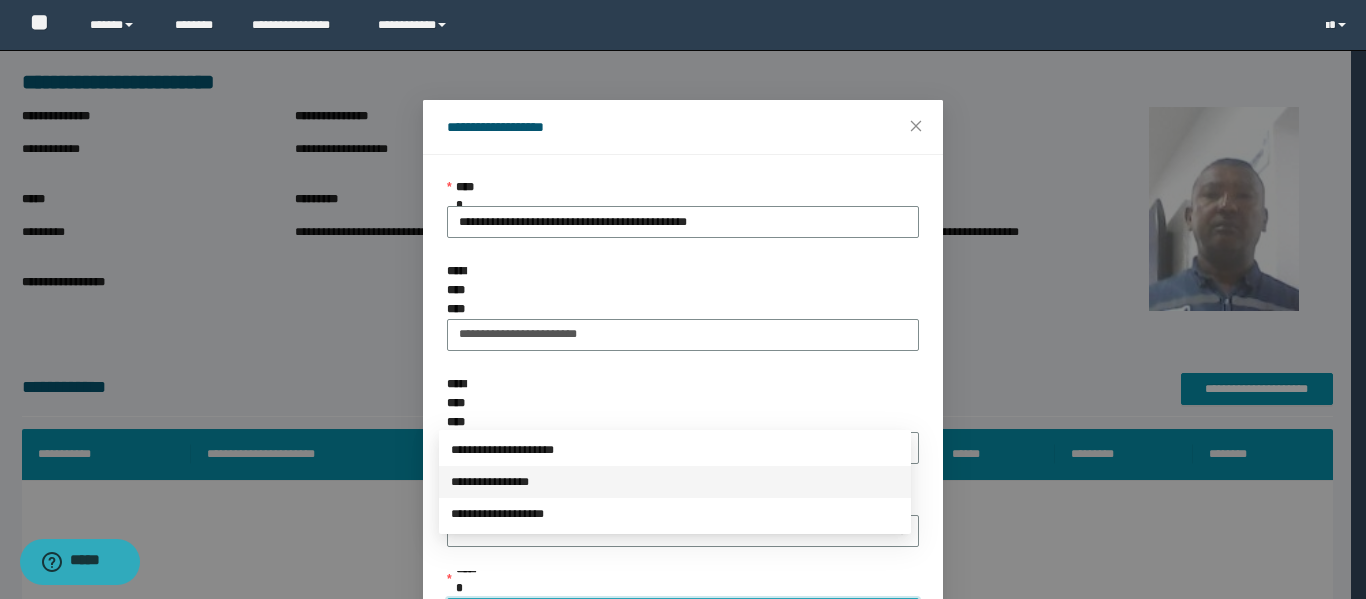 click on "**********" at bounding box center [675, 482] 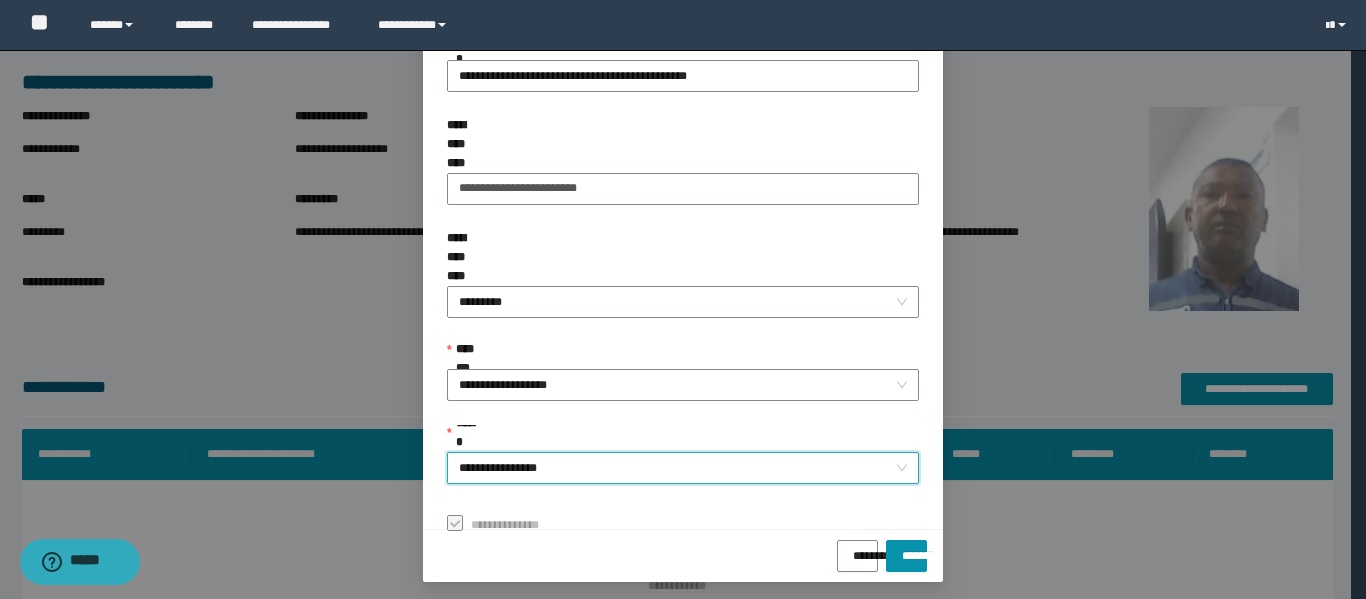 scroll, scrollTop: 153, scrollLeft: 0, axis: vertical 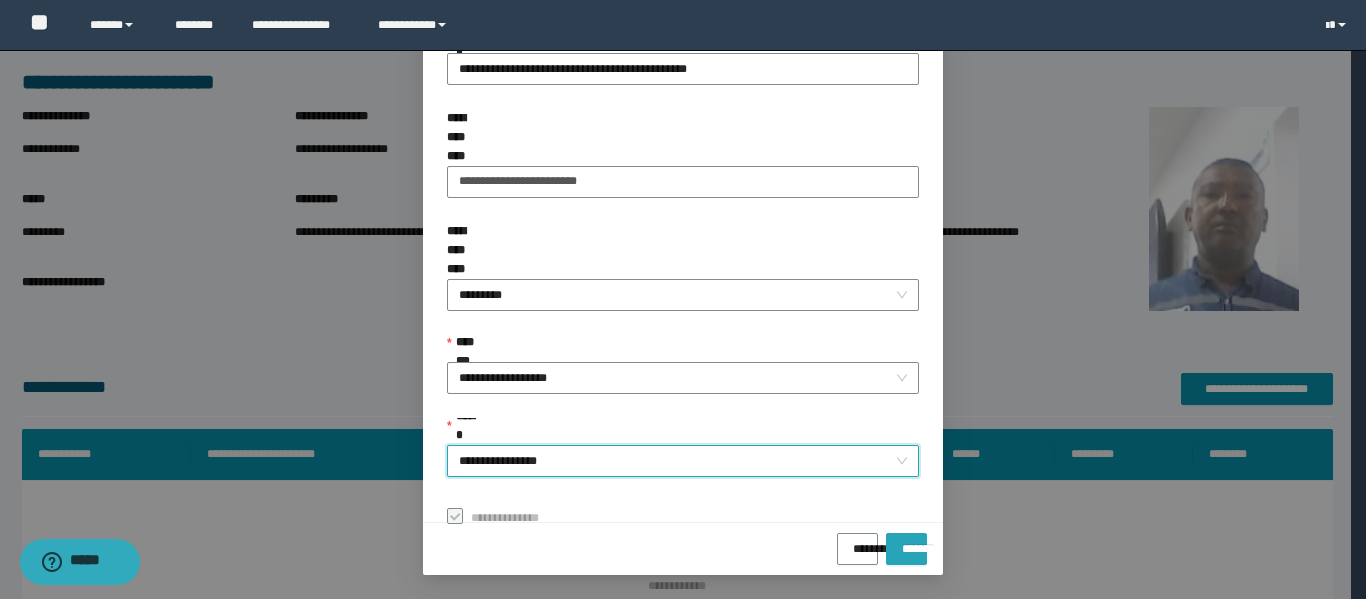 click on "*******" at bounding box center [906, 542] 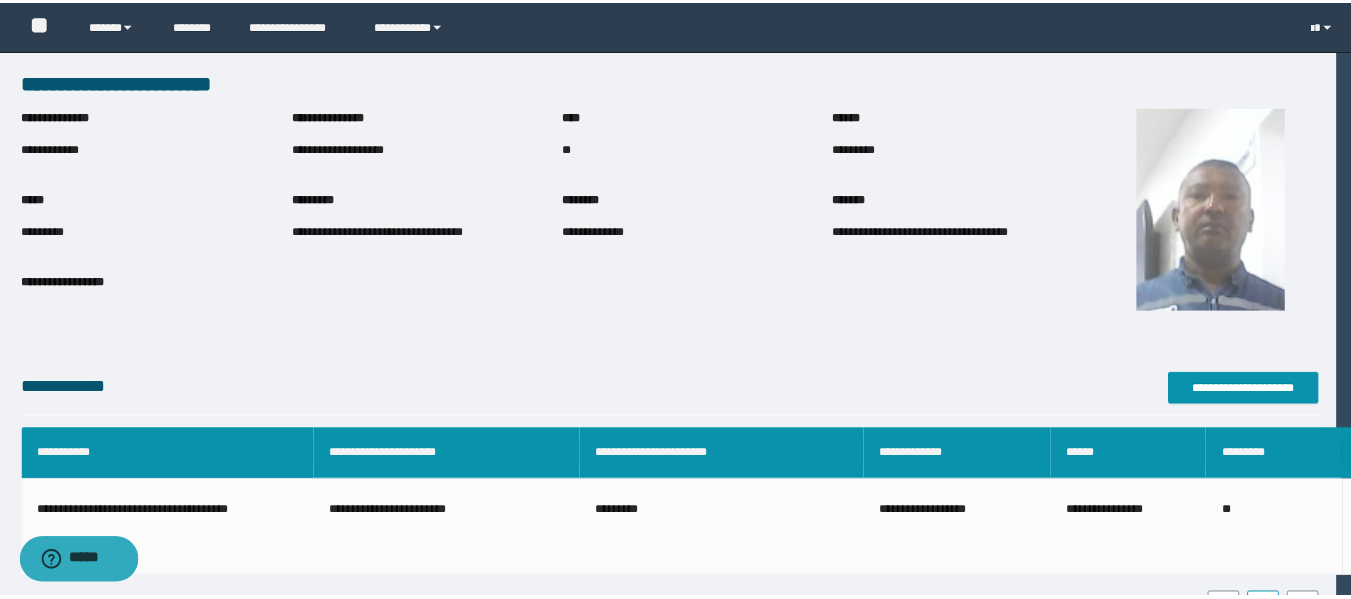 scroll, scrollTop: 106, scrollLeft: 0, axis: vertical 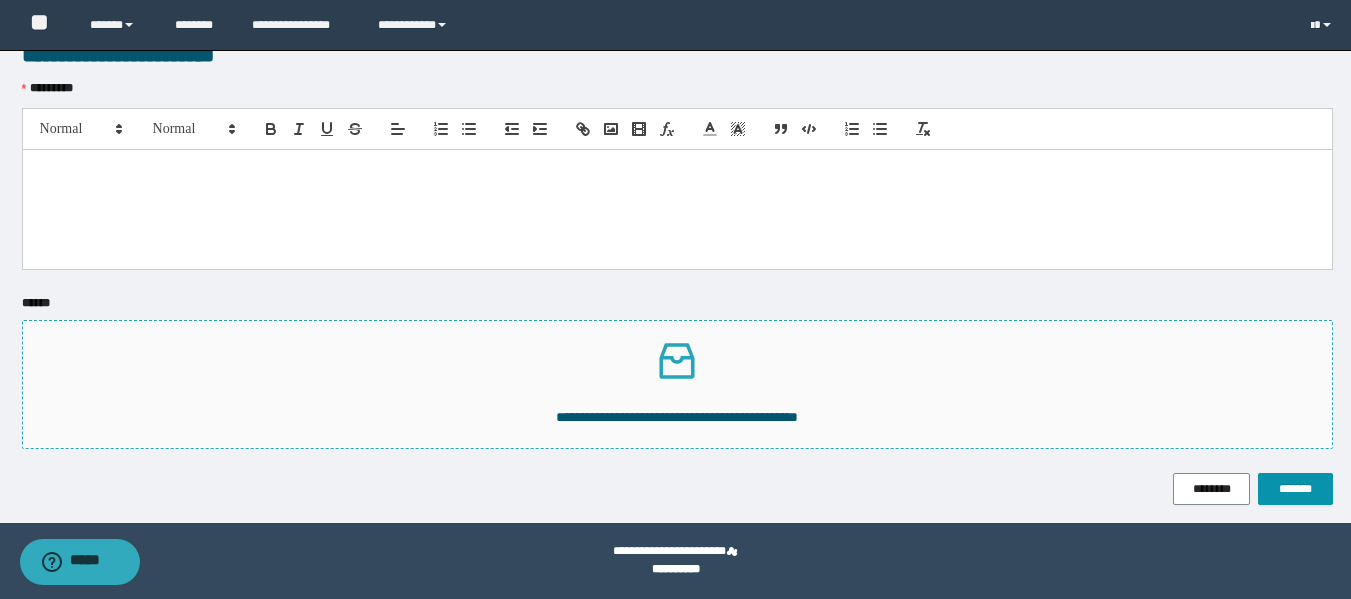 click on "**********" at bounding box center (677, 417) 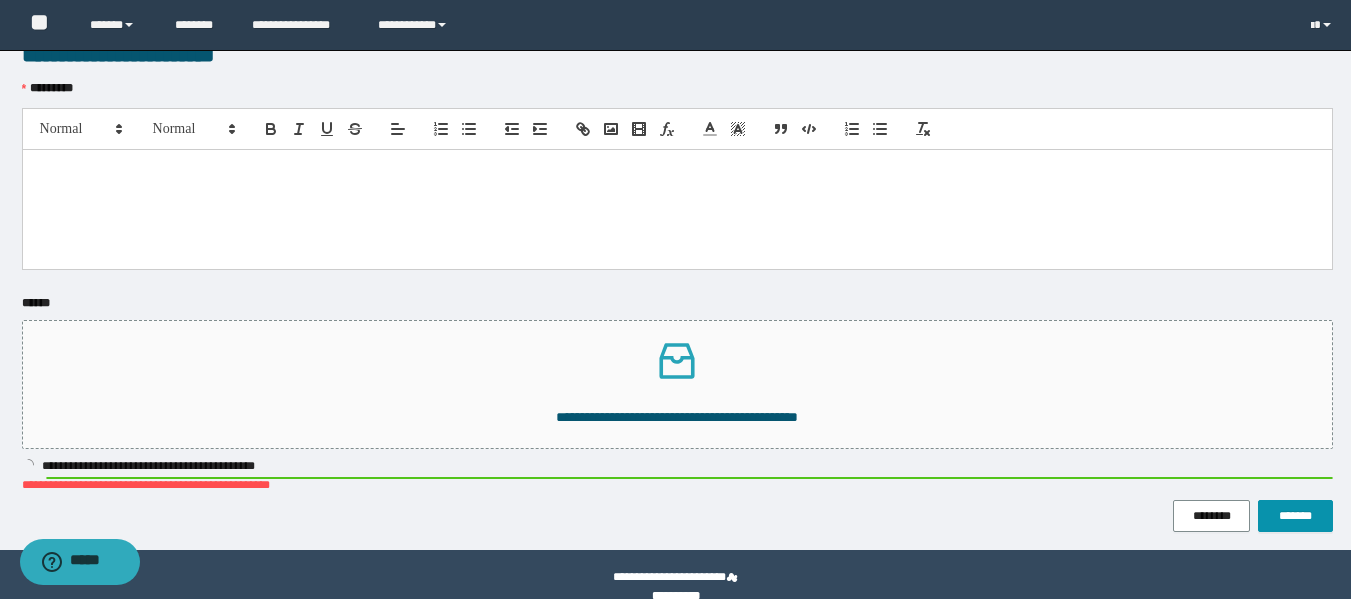click at bounding box center [677, 171] 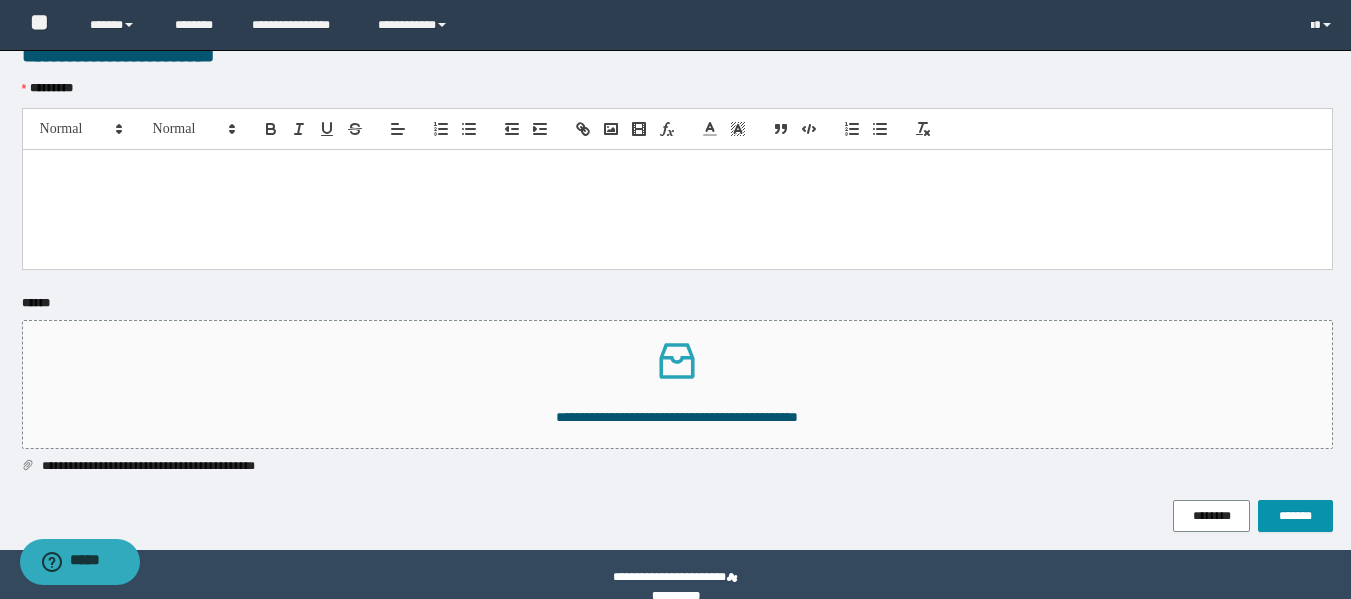 click at bounding box center [677, 171] 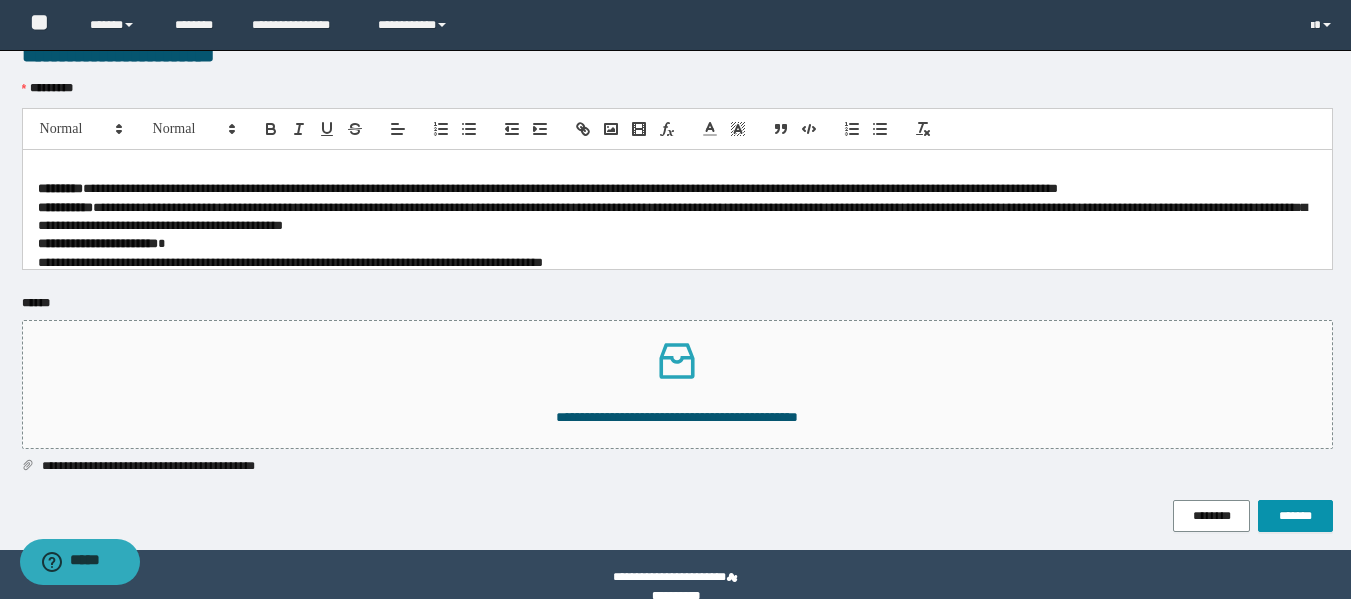 scroll, scrollTop: 0, scrollLeft: 0, axis: both 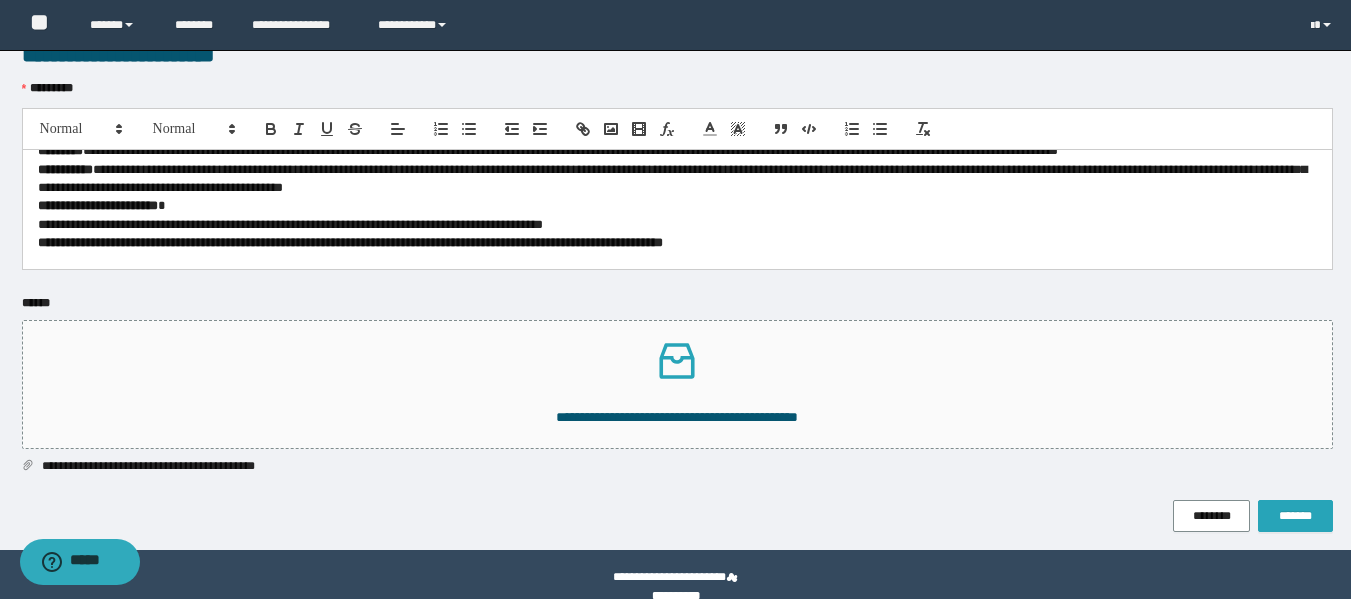 click on "*******" at bounding box center [1295, 516] 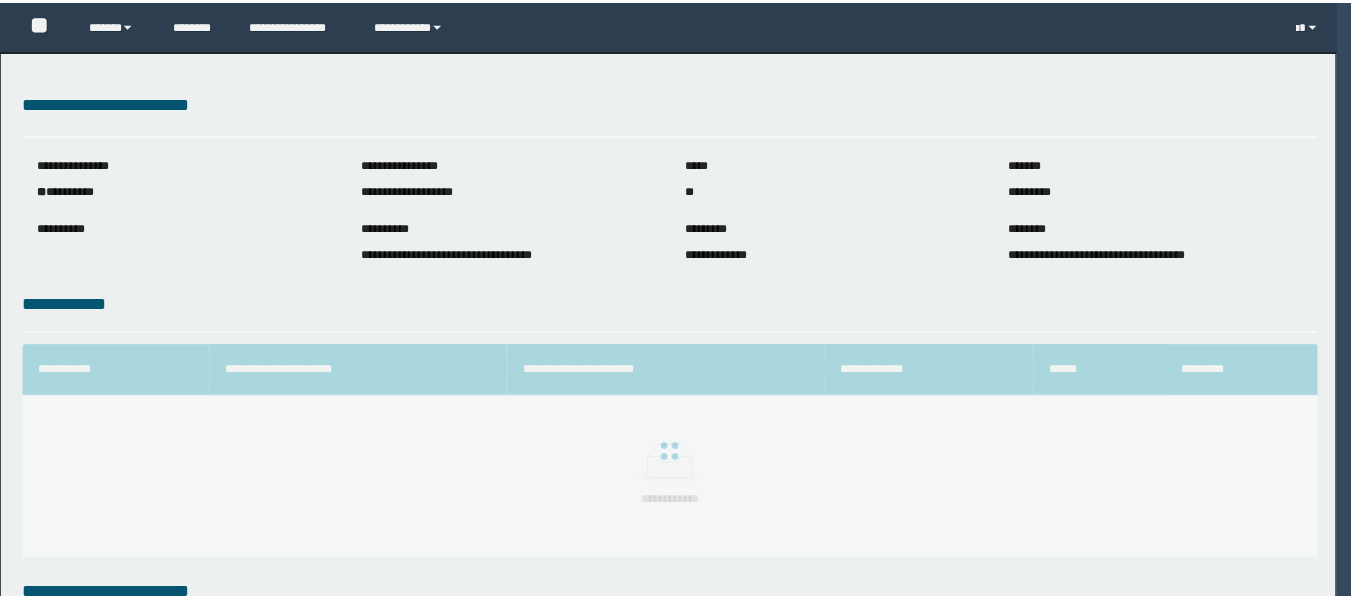 scroll, scrollTop: 0, scrollLeft: 0, axis: both 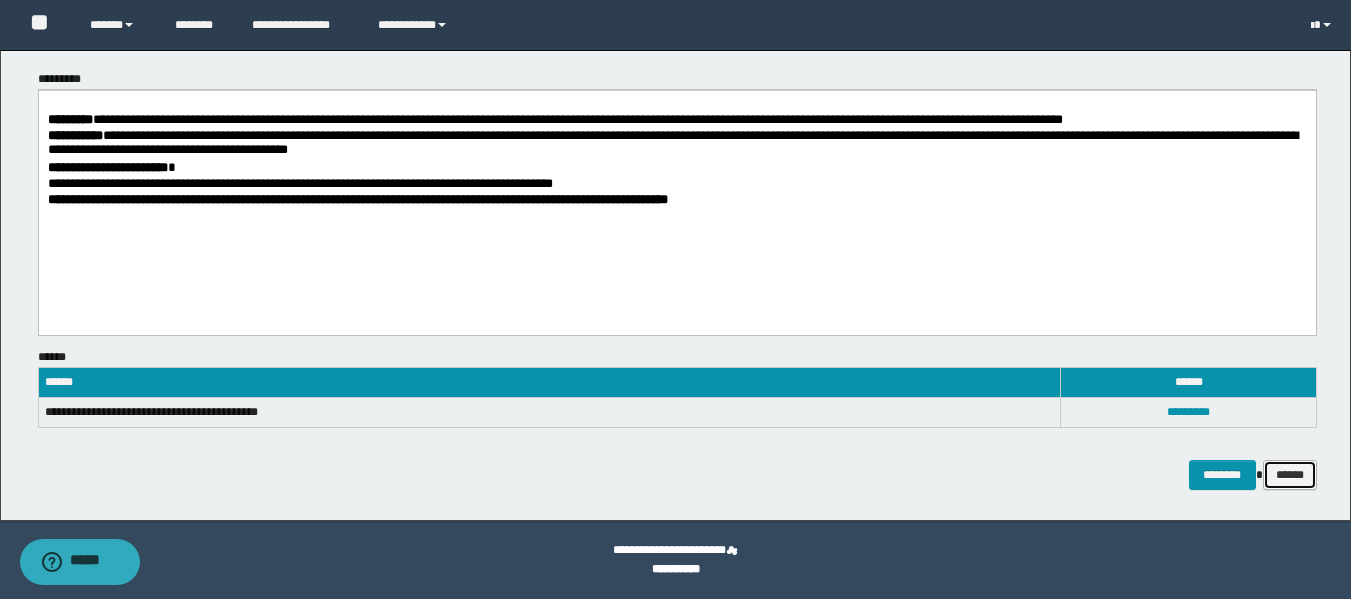 click on "******" at bounding box center [1290, 475] 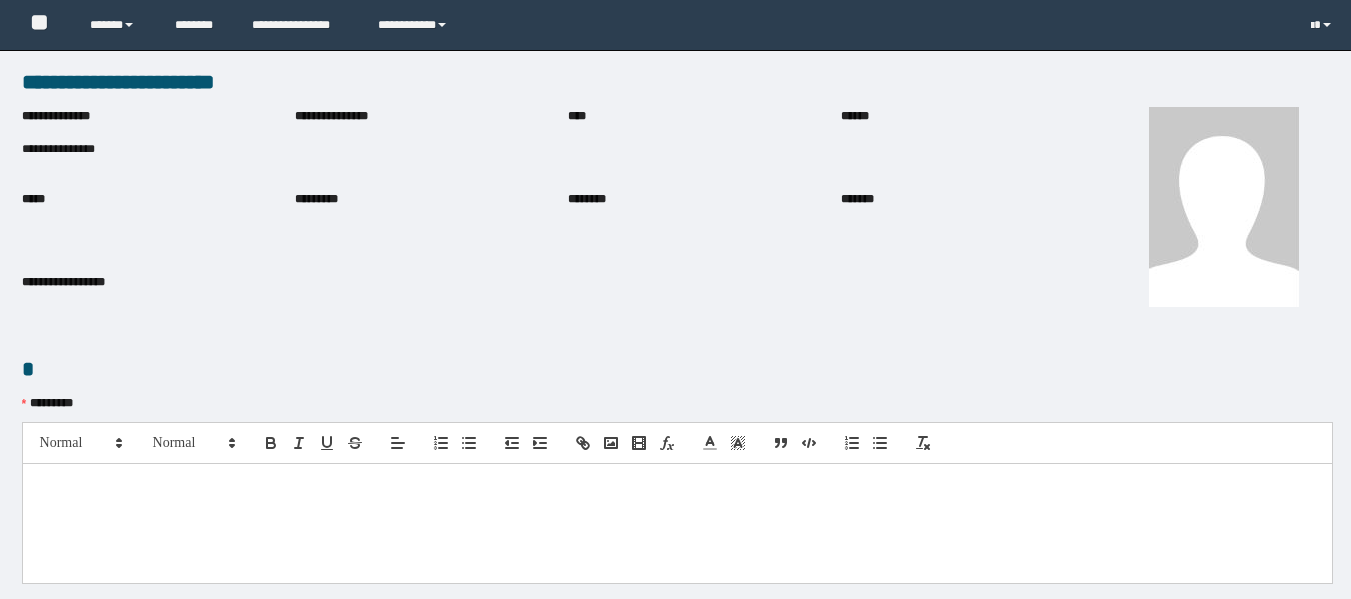 scroll, scrollTop: 0, scrollLeft: 0, axis: both 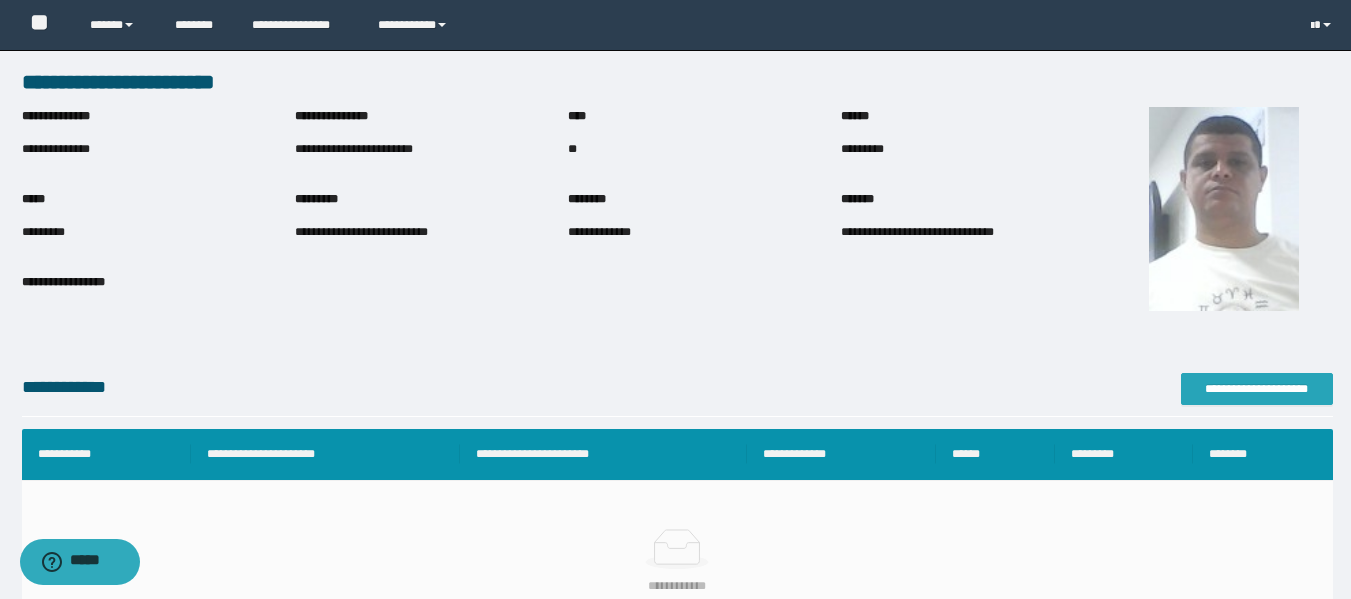 click on "**********" at bounding box center [1257, 389] 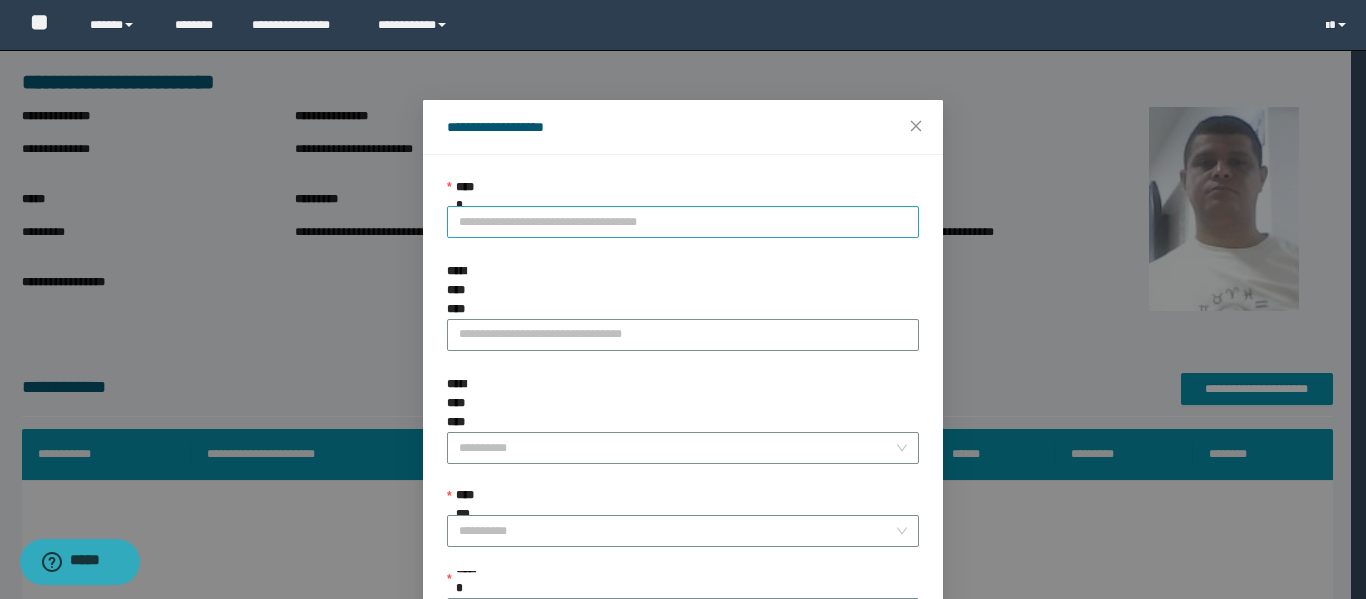 click on "**********" at bounding box center (683, 222) 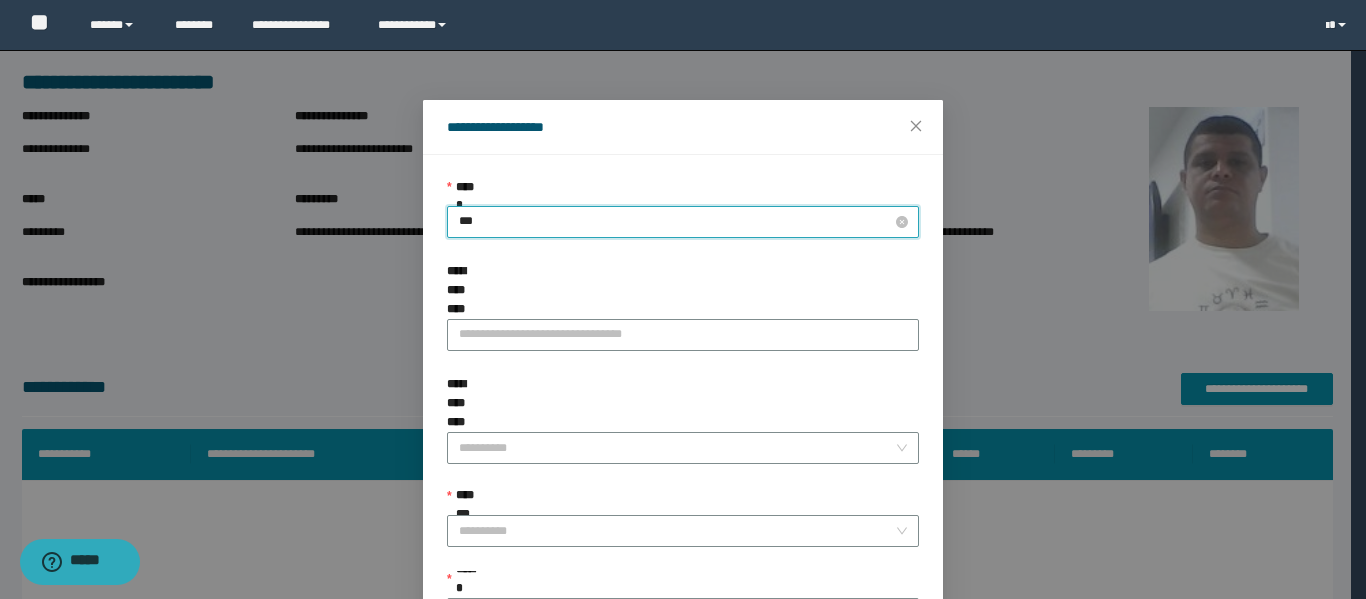type on "****" 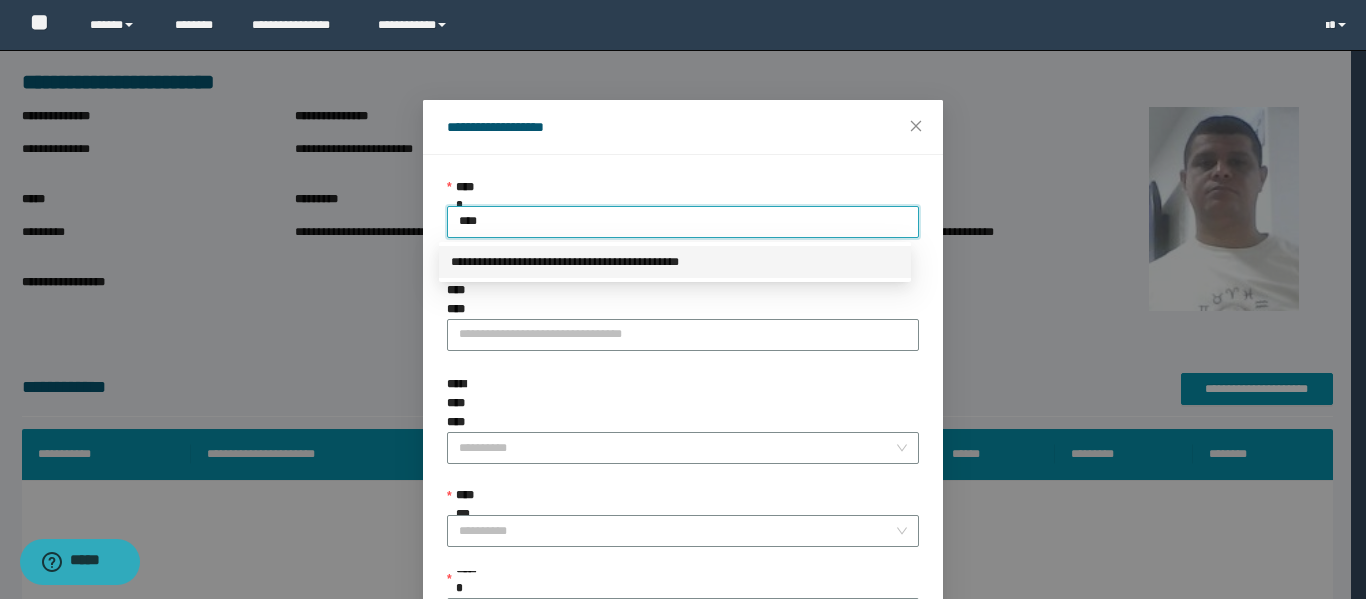 click on "**********" at bounding box center [675, 262] 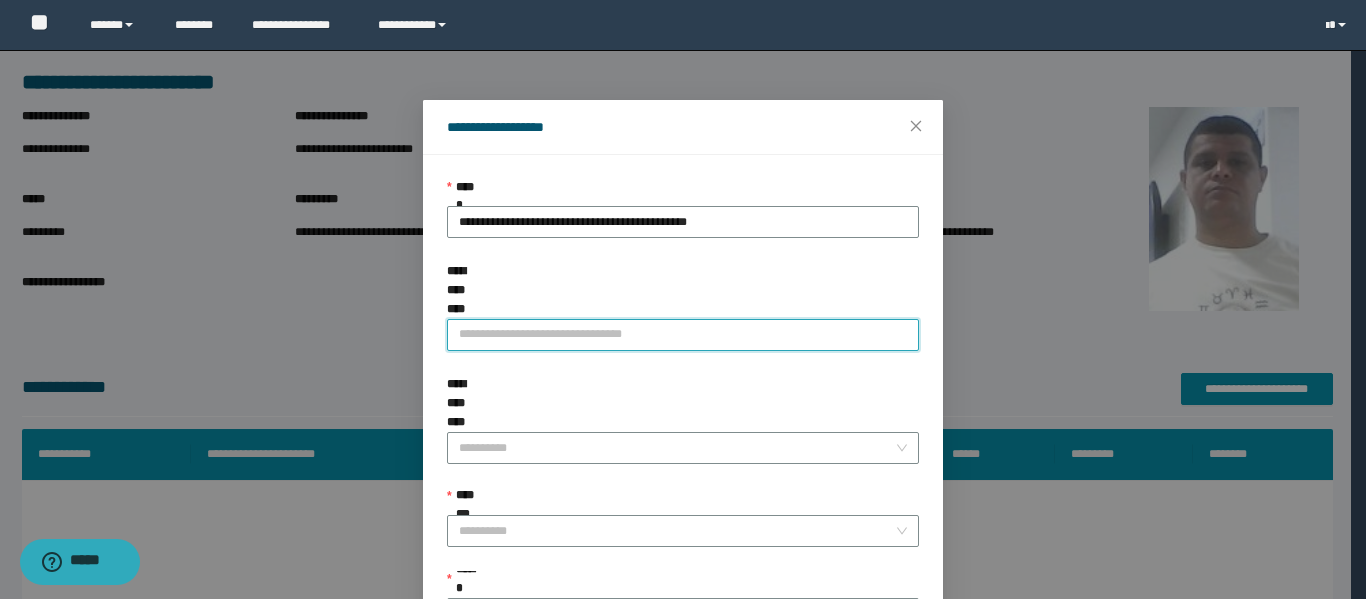 click on "**********" at bounding box center (683, 335) 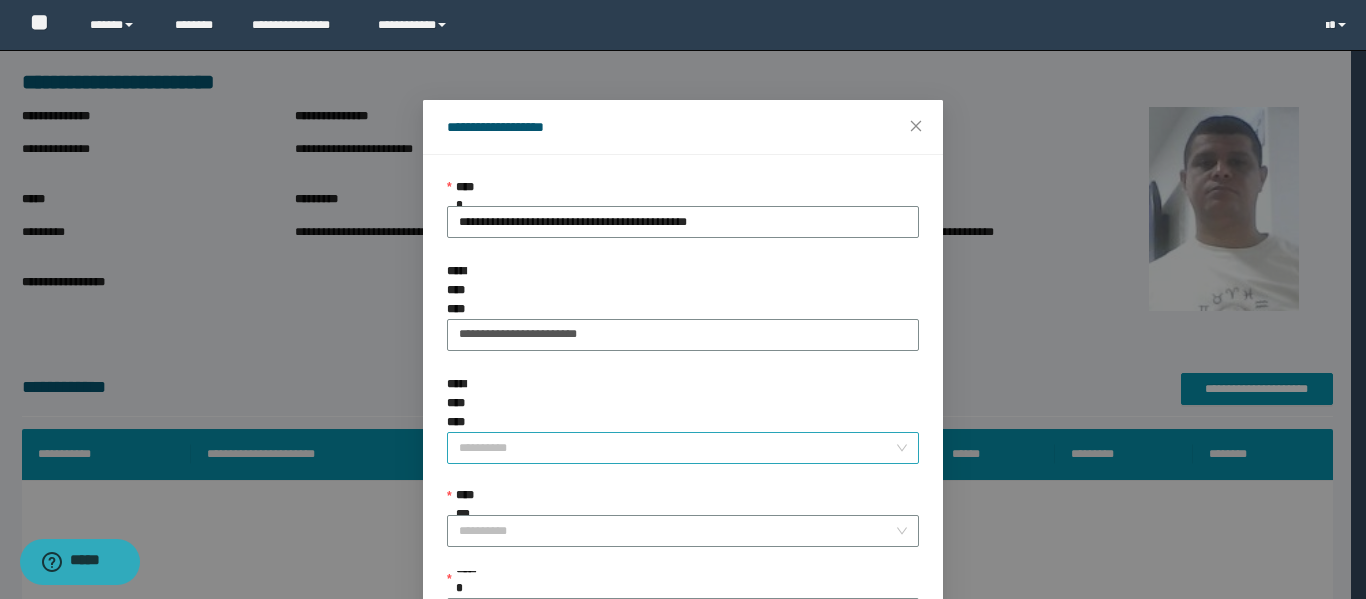click on "**********" at bounding box center (677, 448) 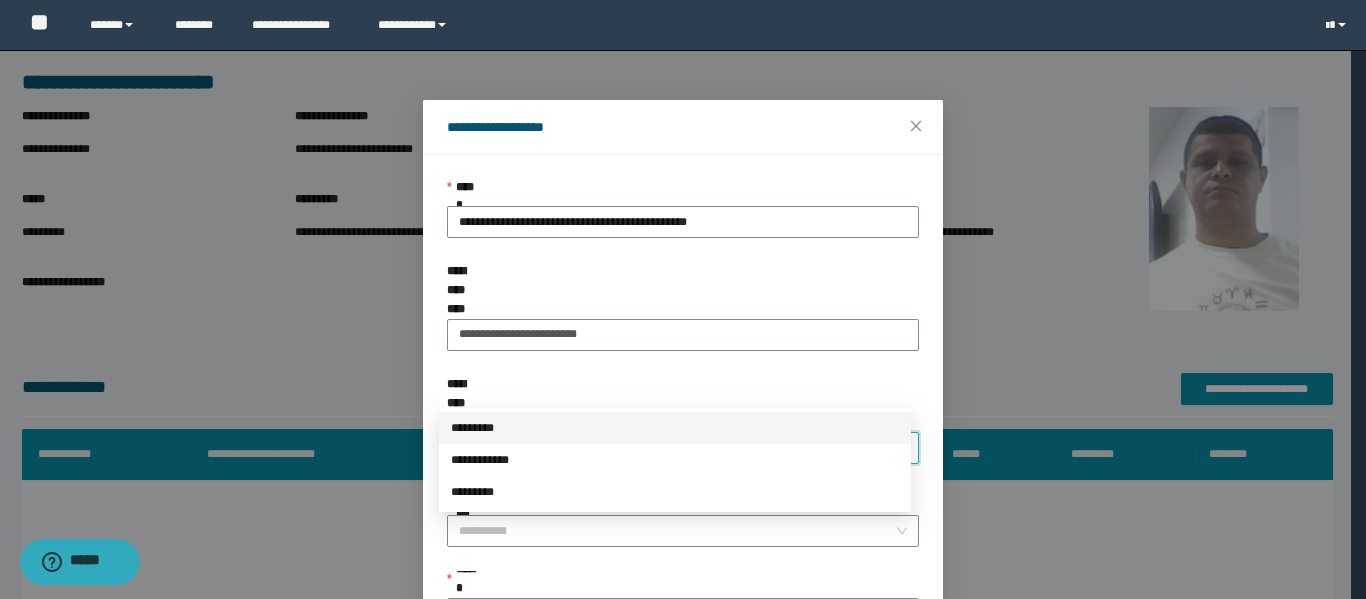click on "*********" at bounding box center [675, 428] 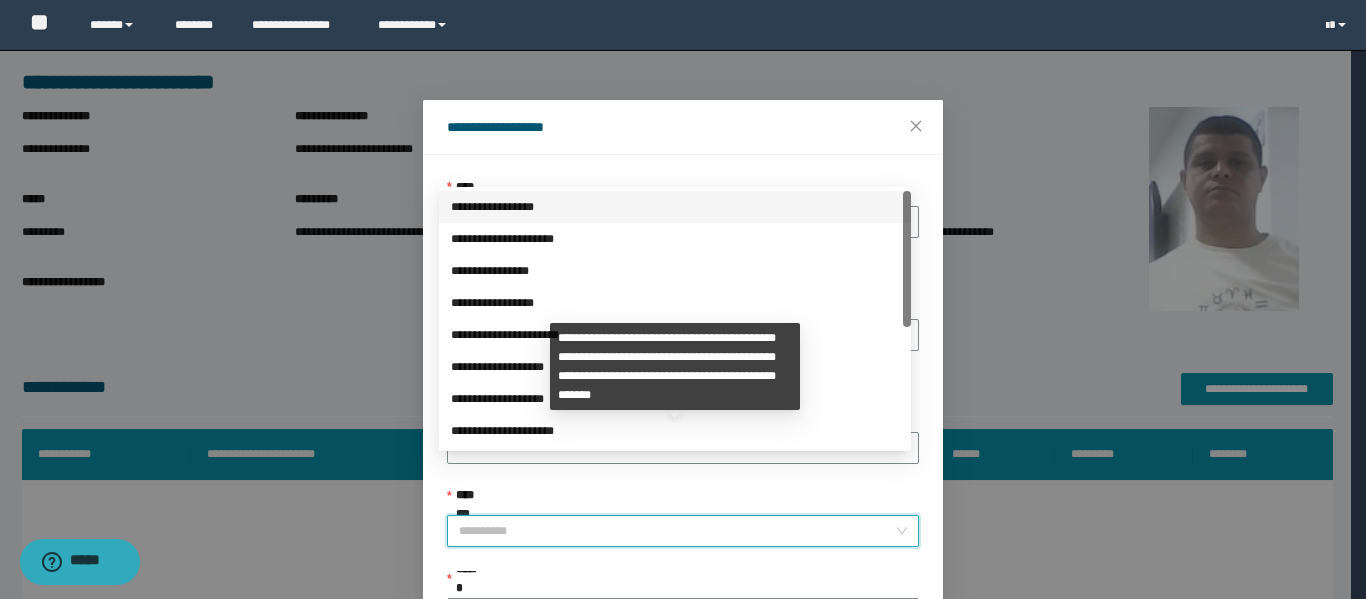 click on "**********" at bounding box center [677, 531] 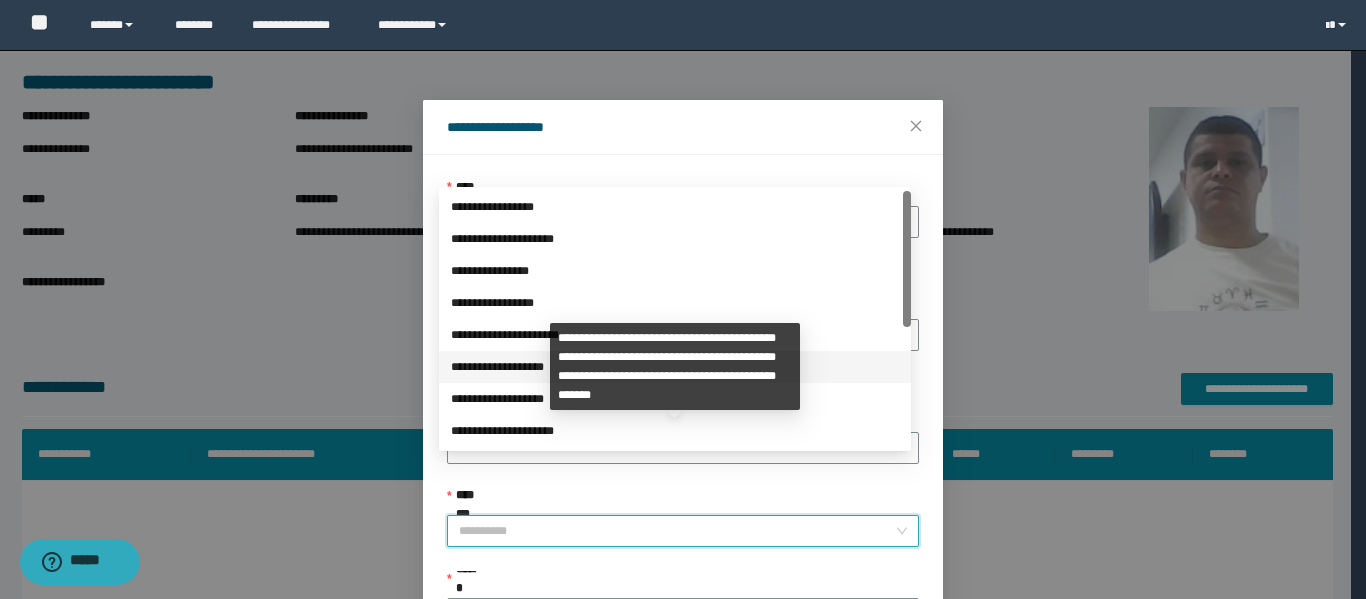 scroll, scrollTop: 224, scrollLeft: 0, axis: vertical 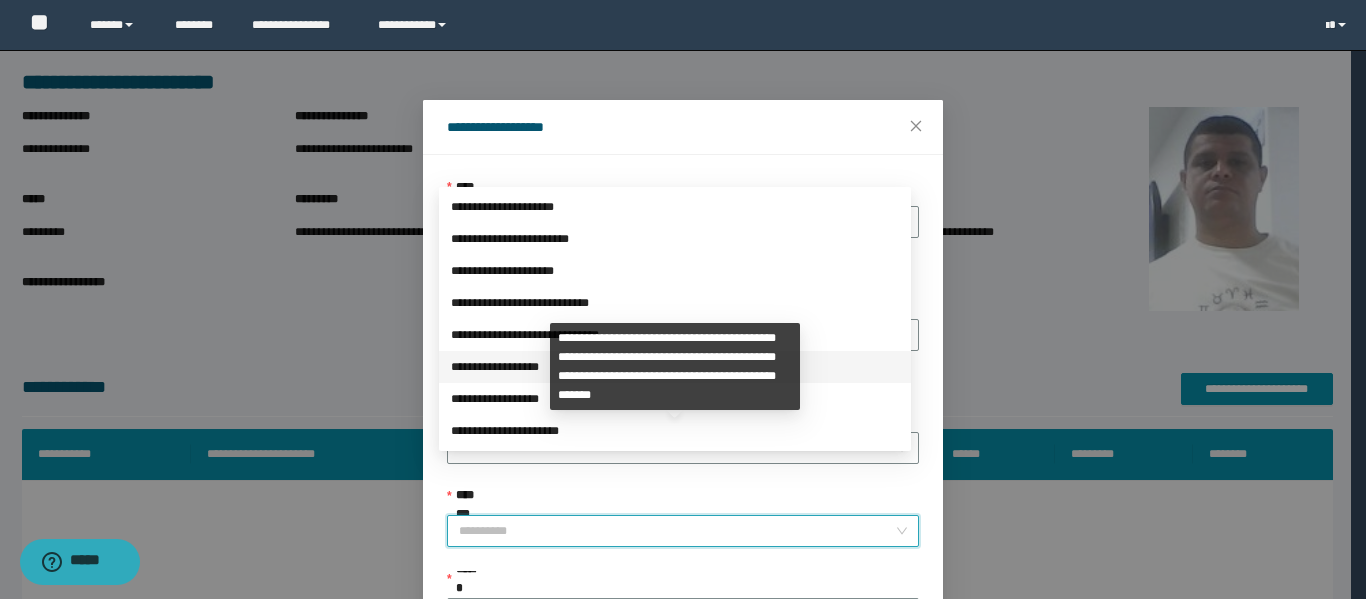 click on "**********" at bounding box center (675, 367) 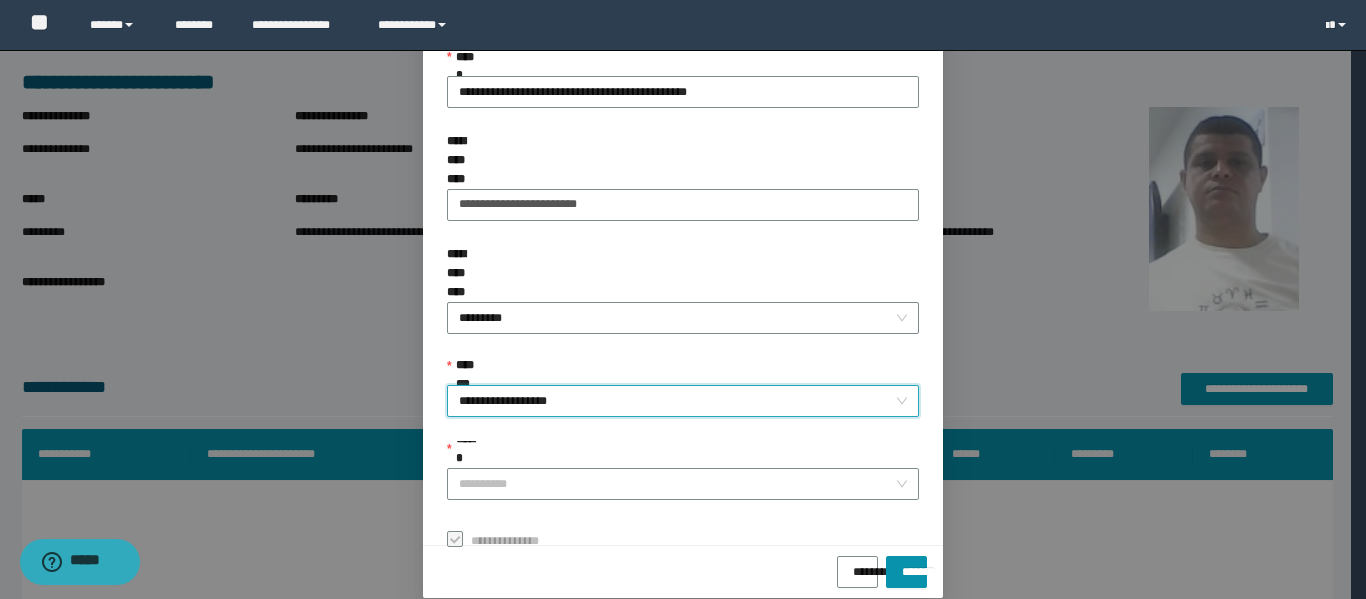 scroll, scrollTop: 153, scrollLeft: 0, axis: vertical 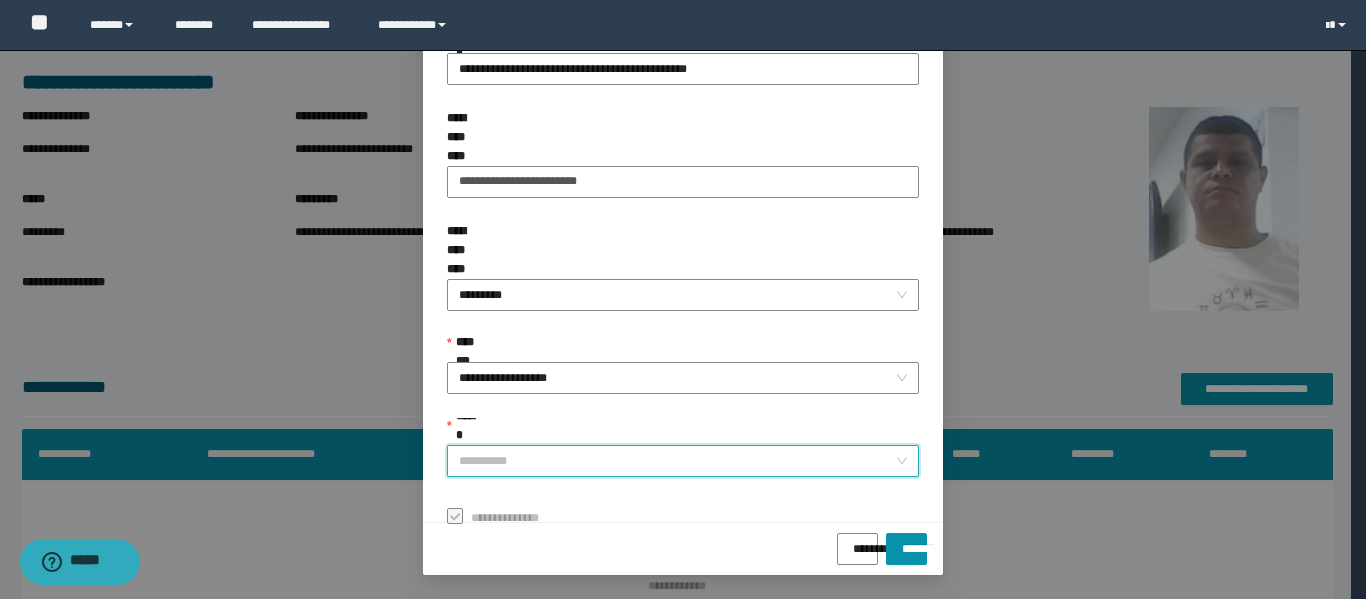 click on "******" at bounding box center (677, 461) 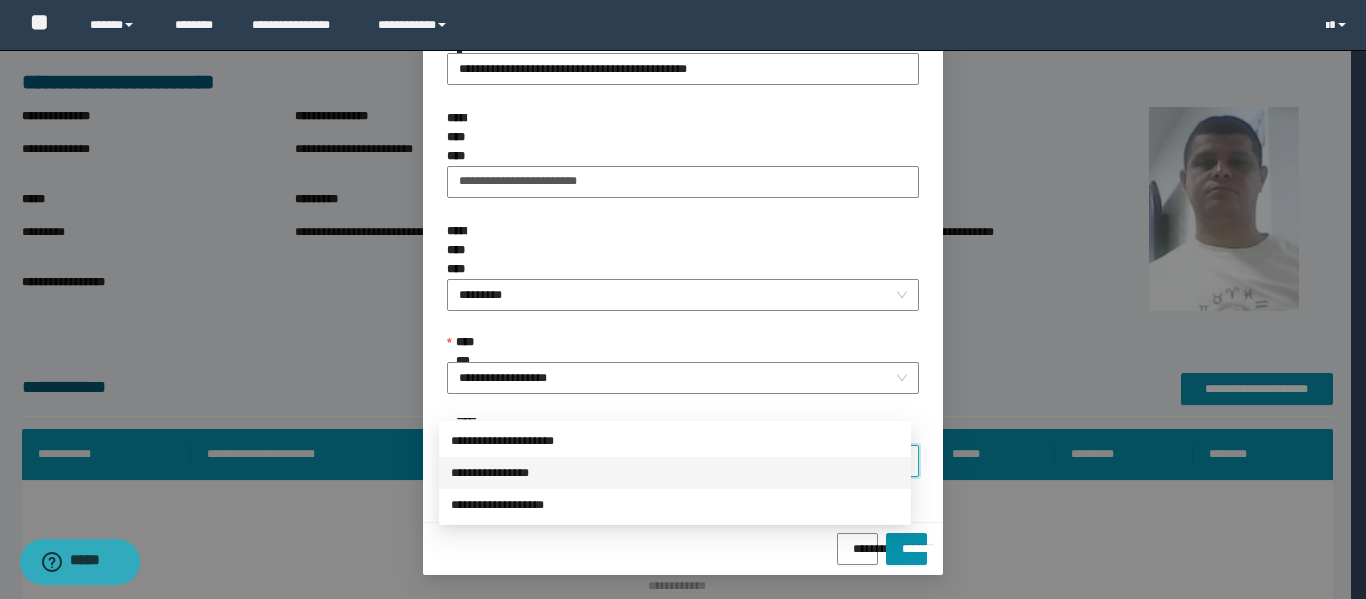 click on "**********" at bounding box center [675, 473] 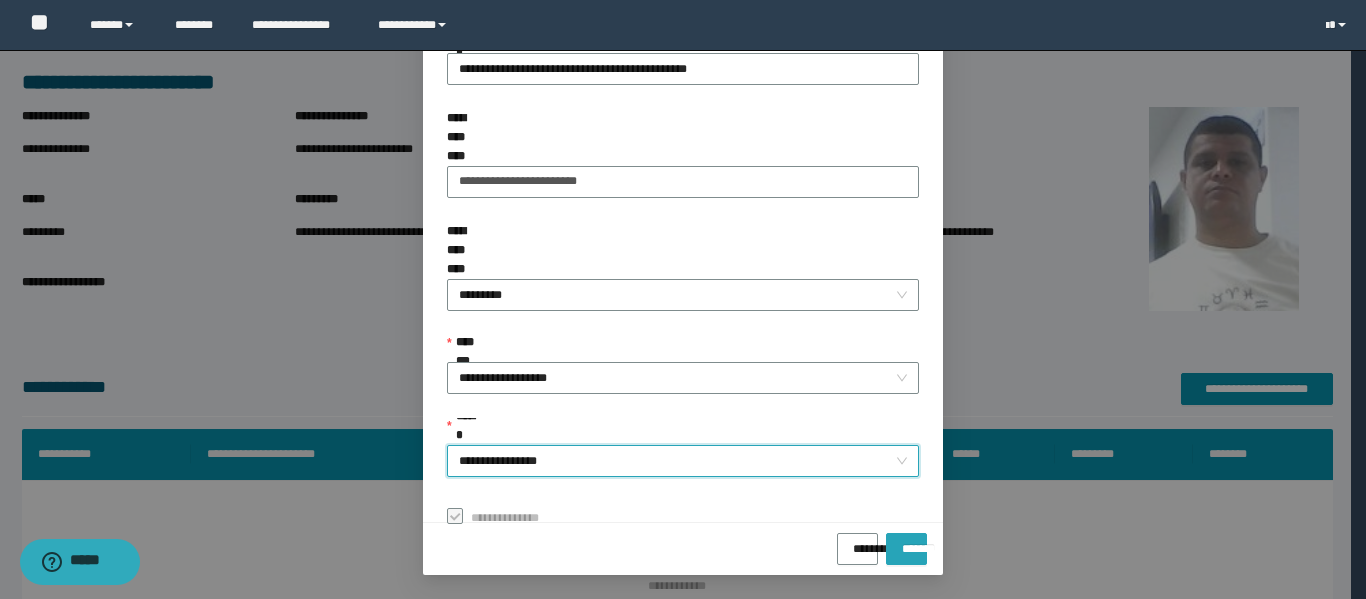 click on "*******" at bounding box center (906, 549) 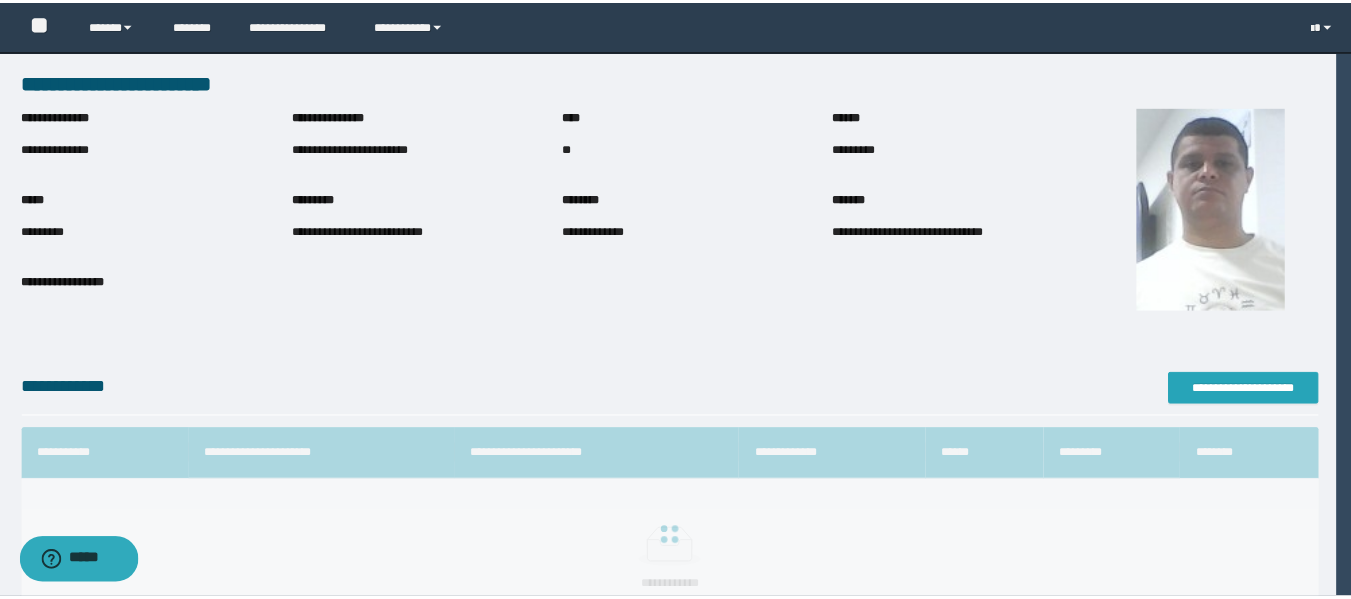 scroll, scrollTop: 0, scrollLeft: 0, axis: both 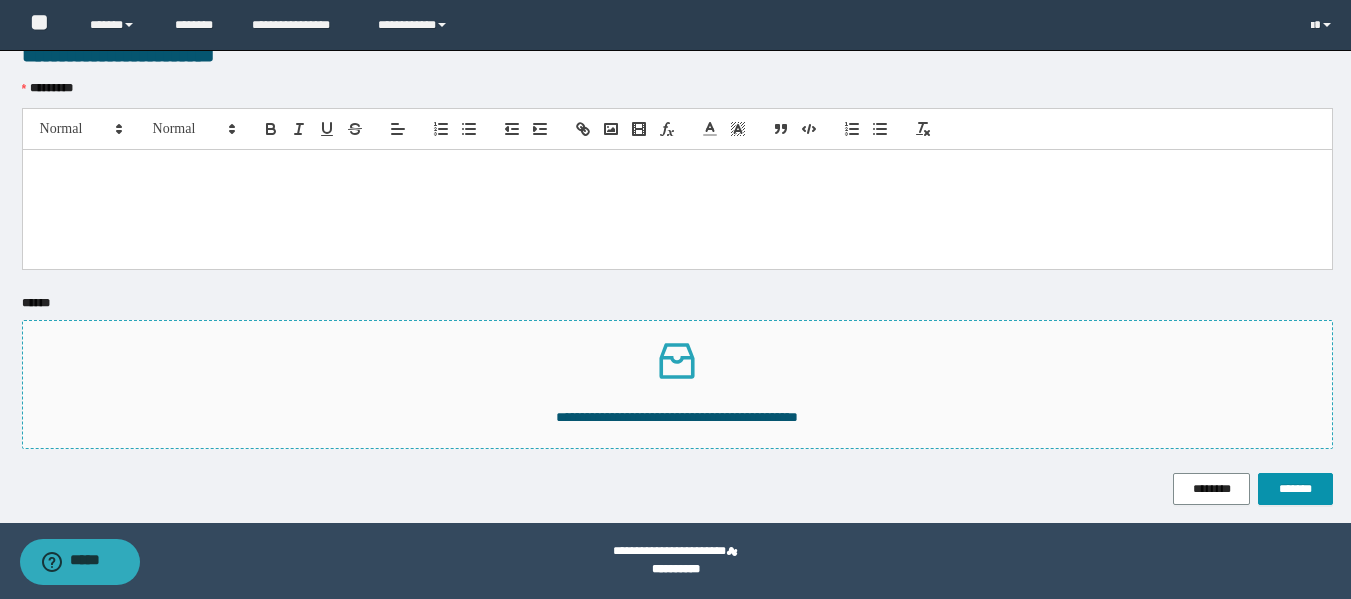 click on "**********" at bounding box center (677, 417) 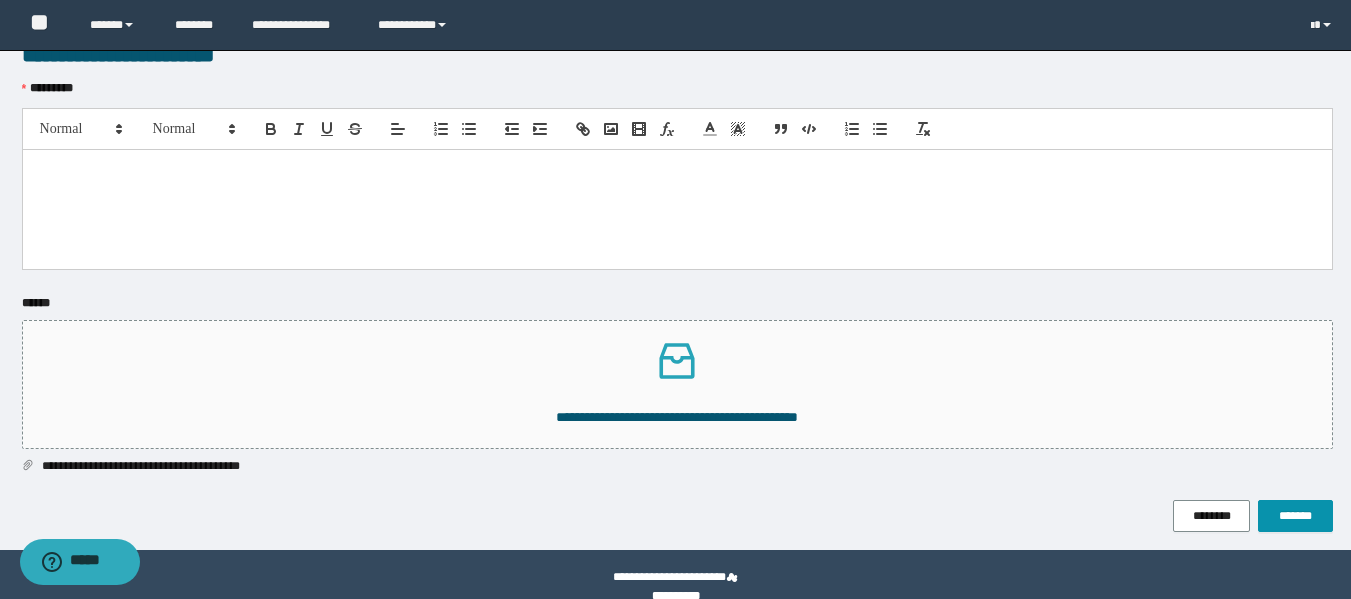 click at bounding box center [677, 209] 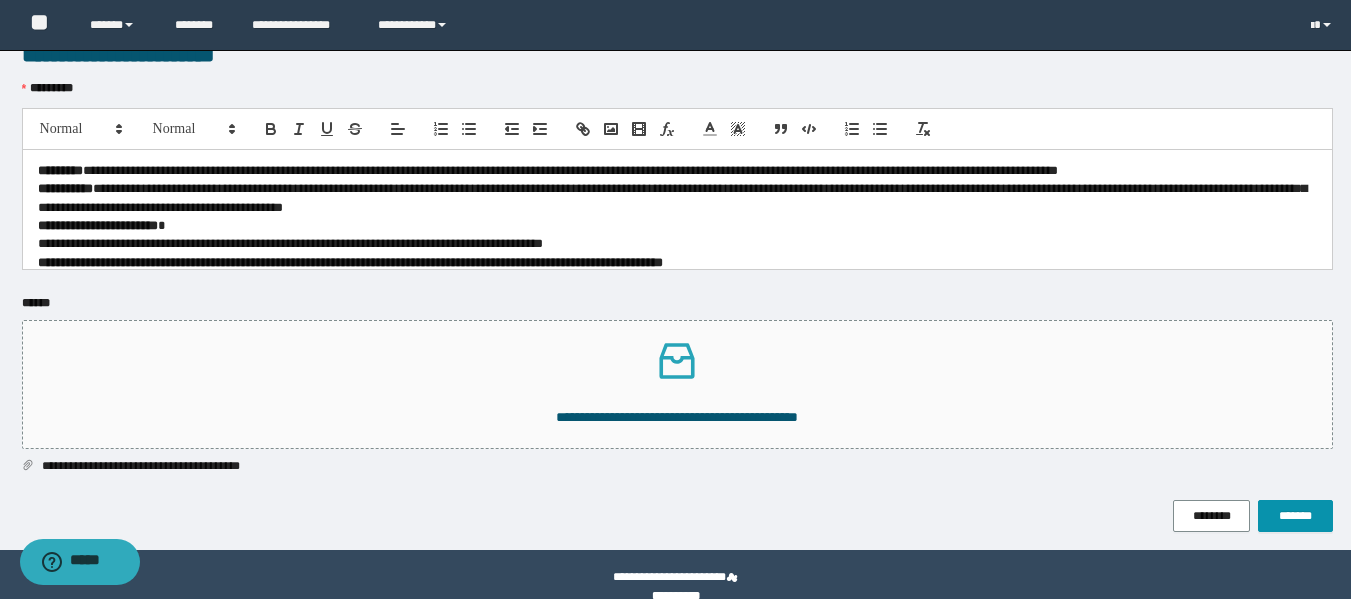 scroll, scrollTop: 0, scrollLeft: 0, axis: both 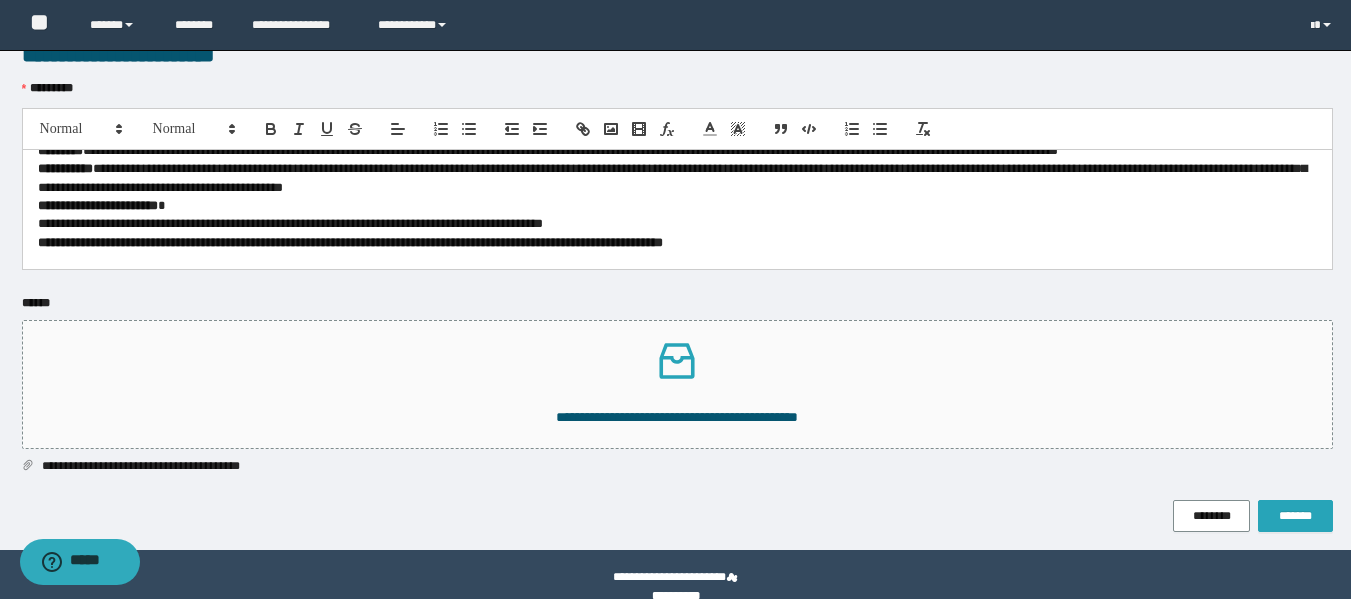click on "*******" at bounding box center (1295, 516) 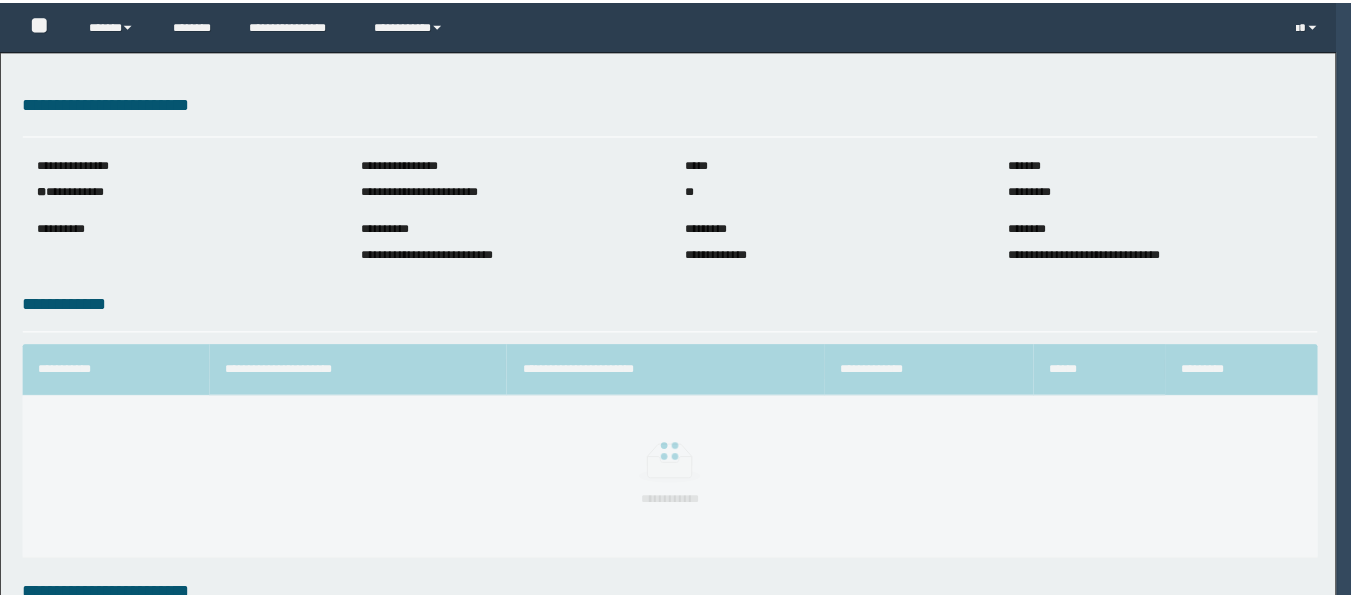 scroll, scrollTop: 0, scrollLeft: 0, axis: both 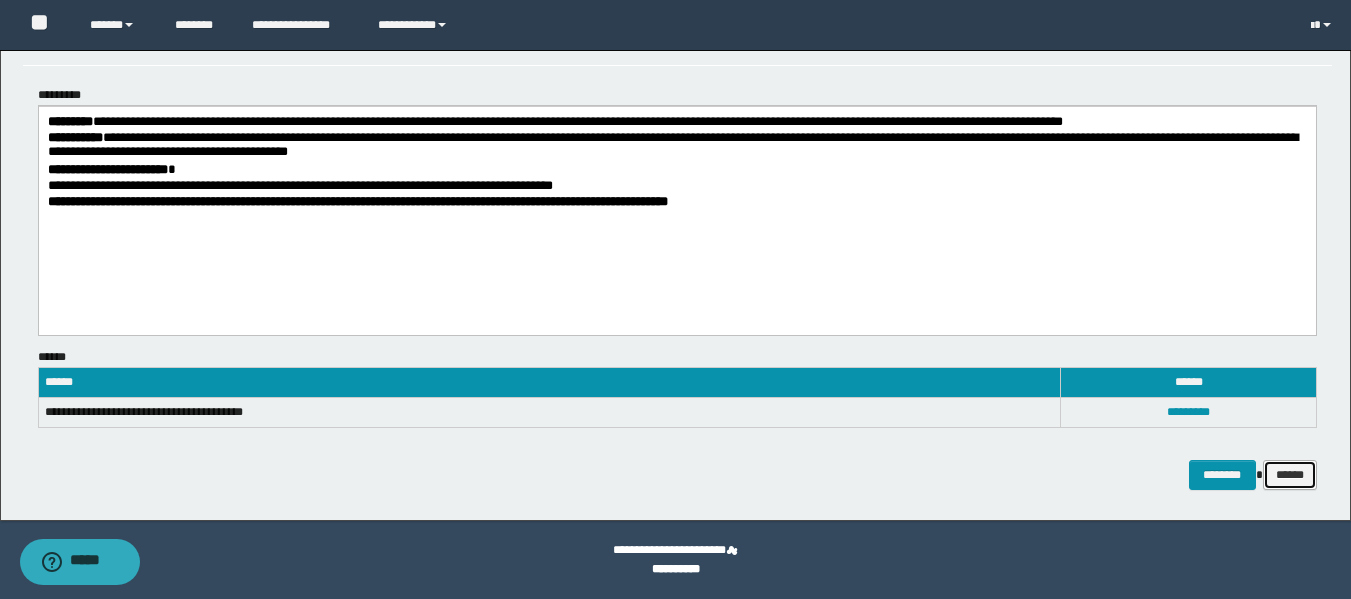 click on "******" at bounding box center (1290, 475) 